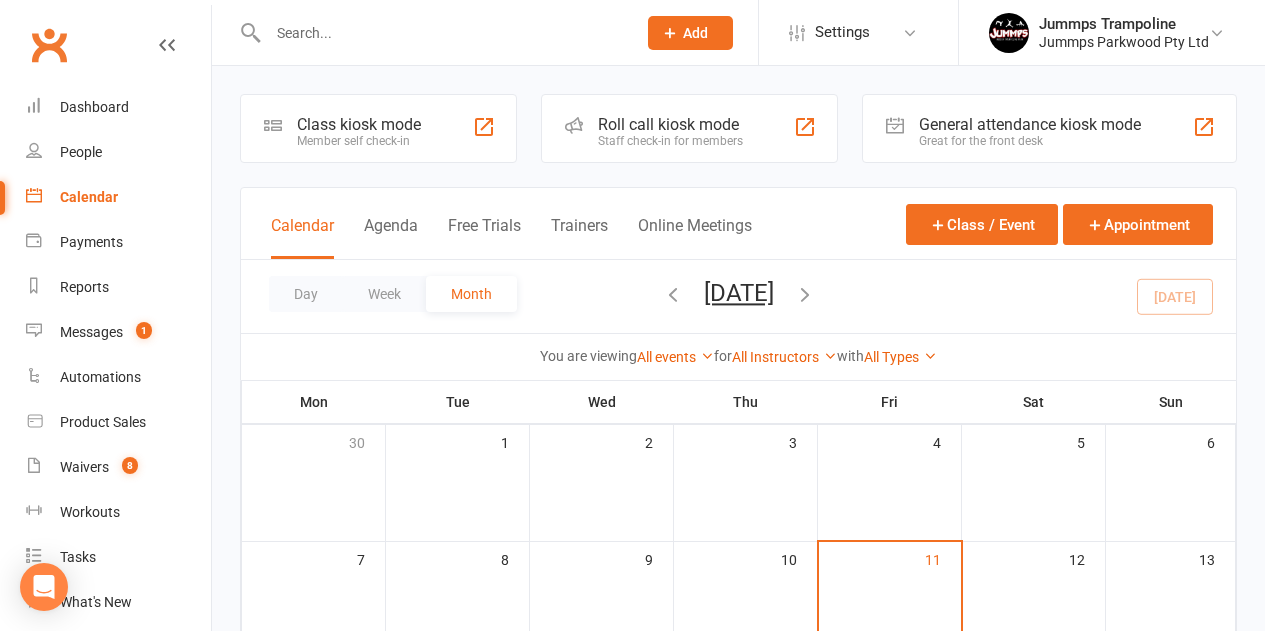 scroll, scrollTop: 0, scrollLeft: 0, axis: both 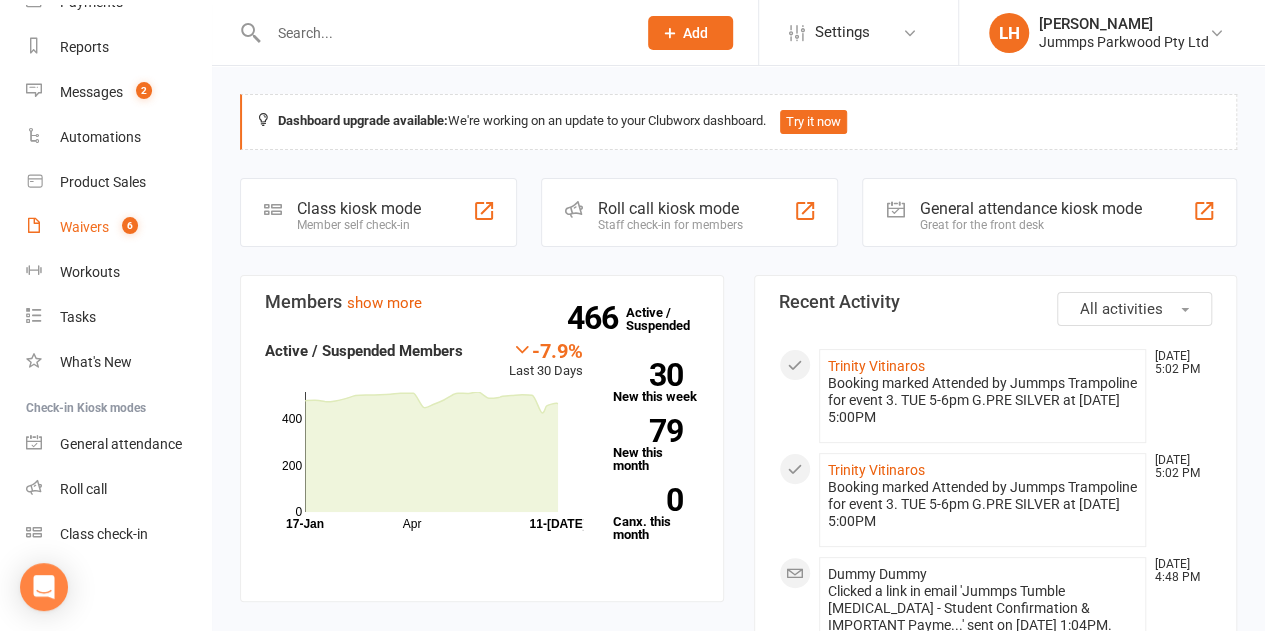 click on "Waivers" at bounding box center (84, 227) 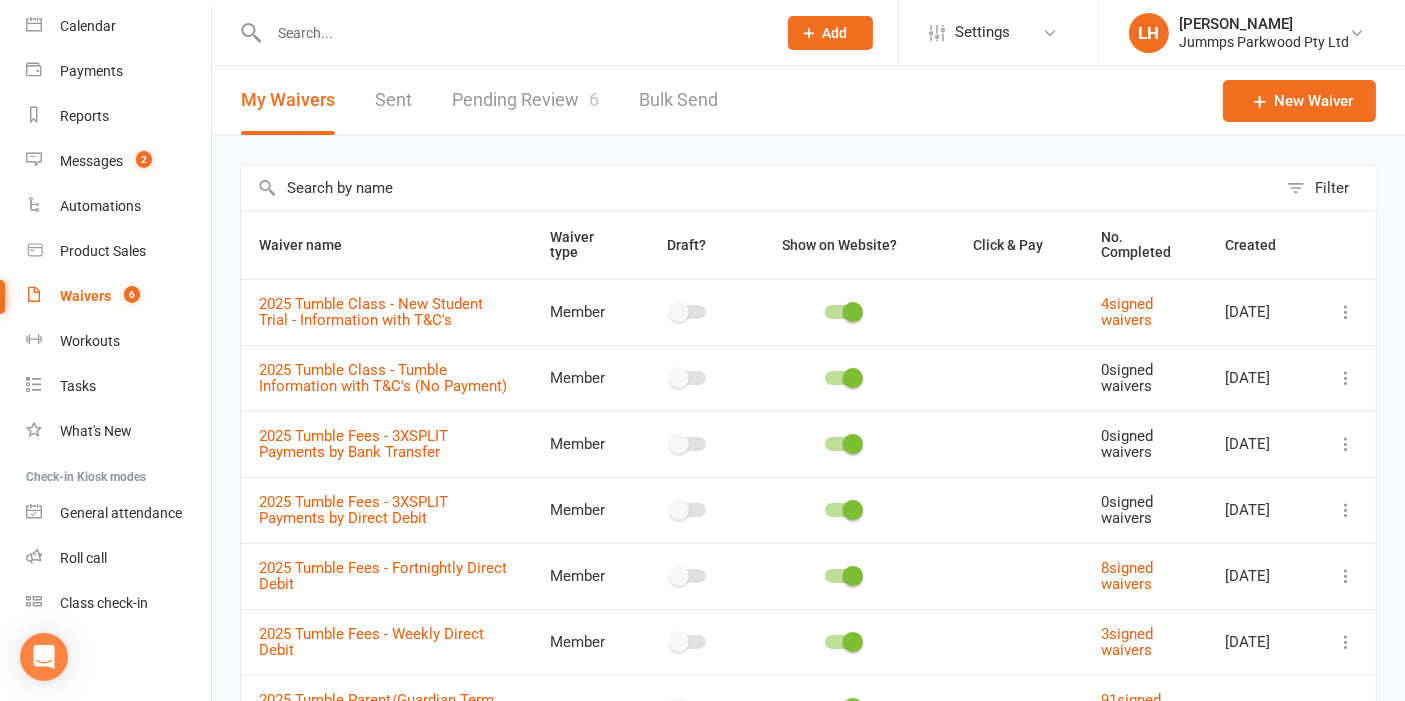 scroll, scrollTop: 170, scrollLeft: 0, axis: vertical 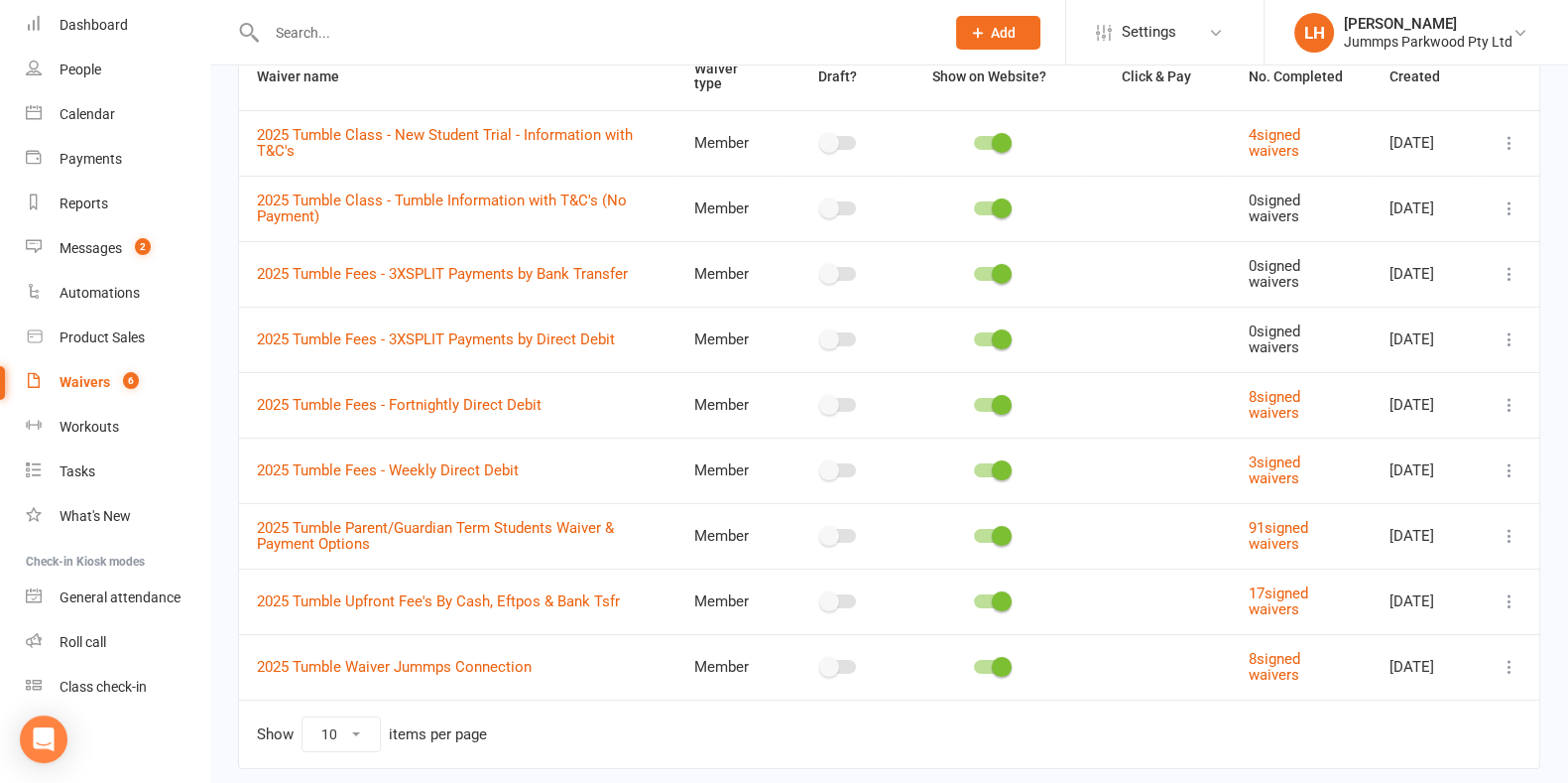 click on "Waiver name Waiver type Draft? Show on Website? Click & Pay No. Completed Created 2025 Tumble Class - New Student Trial - Information with T&C's Member 4  signed   waivers [DATE] 2025 Tumble Class - Tumble Information with T&C's (No Payment) Member 0  signed   waivers [DATE] 2025 Tumble Fees - 3XSPLIT Payments by Bank Transfer Member 0  signed   waivers [DATE] 2025 Tumble Fees - 3XSPLIT Payments by Direct Debit Member 0  signed   waivers [DATE] 2025 Tumble Fees - Fortnightly Direct Debit Member 8  signed   waivers [DATE] 2025 Tumble Fees - Weekly Direct Debit Member 3  signed   waivers [DATE] 2025 Tumble Parent/Guardian Term Students Waiver & Payment Options Member 91  signed   waivers [DATE] 2025 Tumble Upfront Fee's By Cash, Eftpos & Bank Tsfr Member 17  signed   waivers [DATE] 2025 Tumble Waiver Jummps Connection Member 8  signed   waivers [DATE] Show 10 25 50 100 items per page" at bounding box center (889, 420) 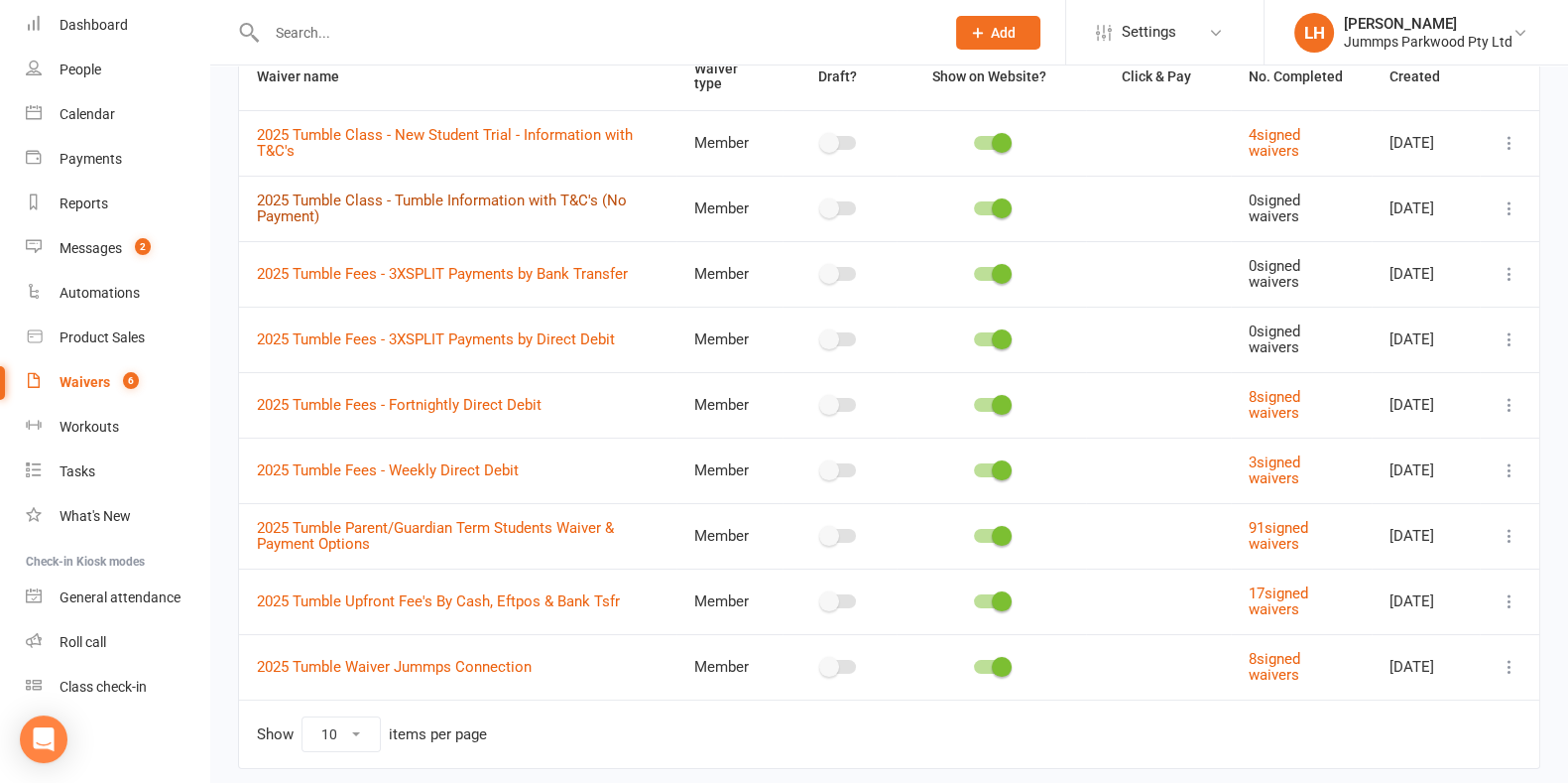click on "2025 Tumble Class - Tumble Information with T&C's (No Payment)" at bounding box center [441, 208] 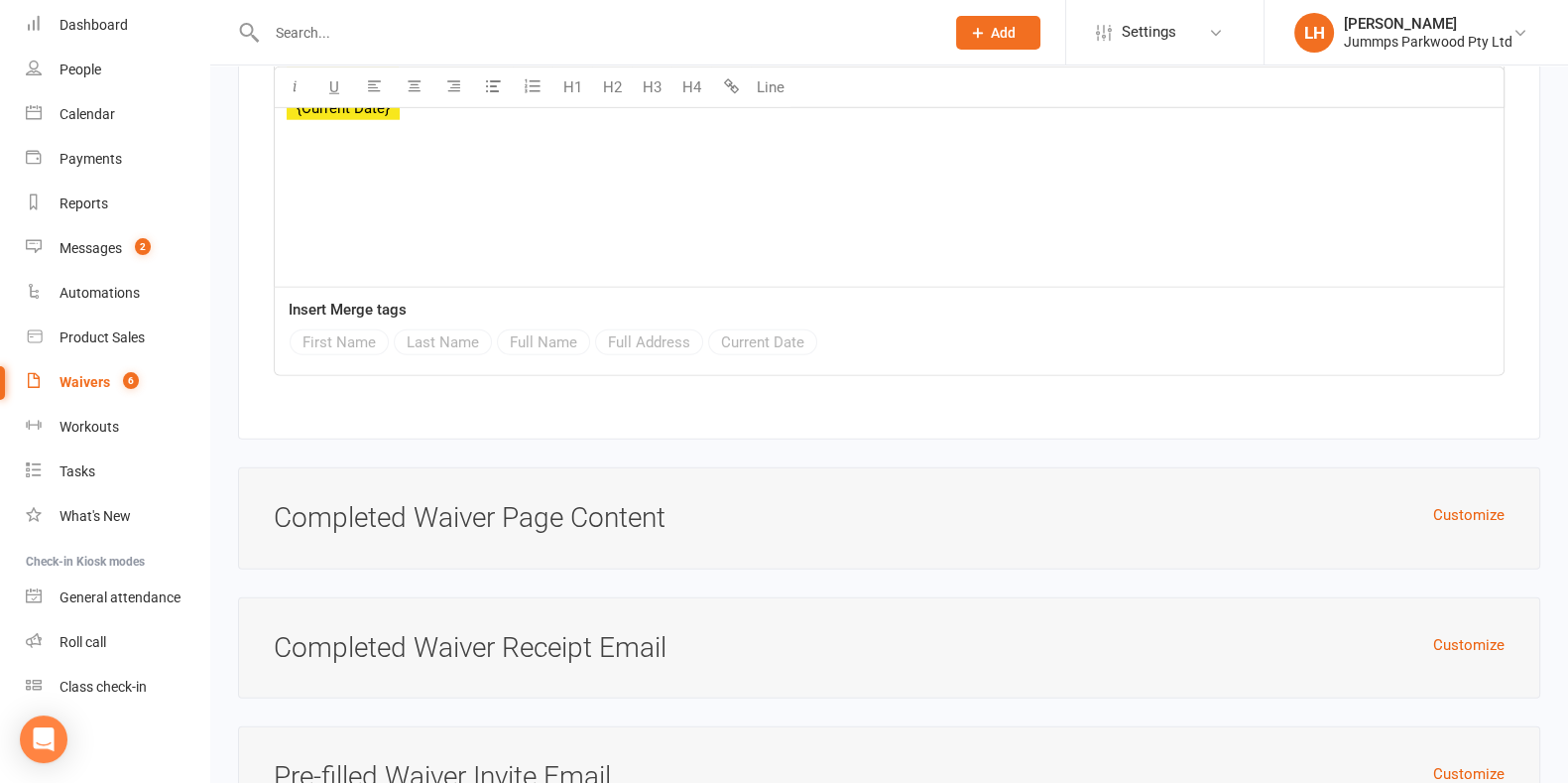 scroll, scrollTop: 6902, scrollLeft: 0, axis: vertical 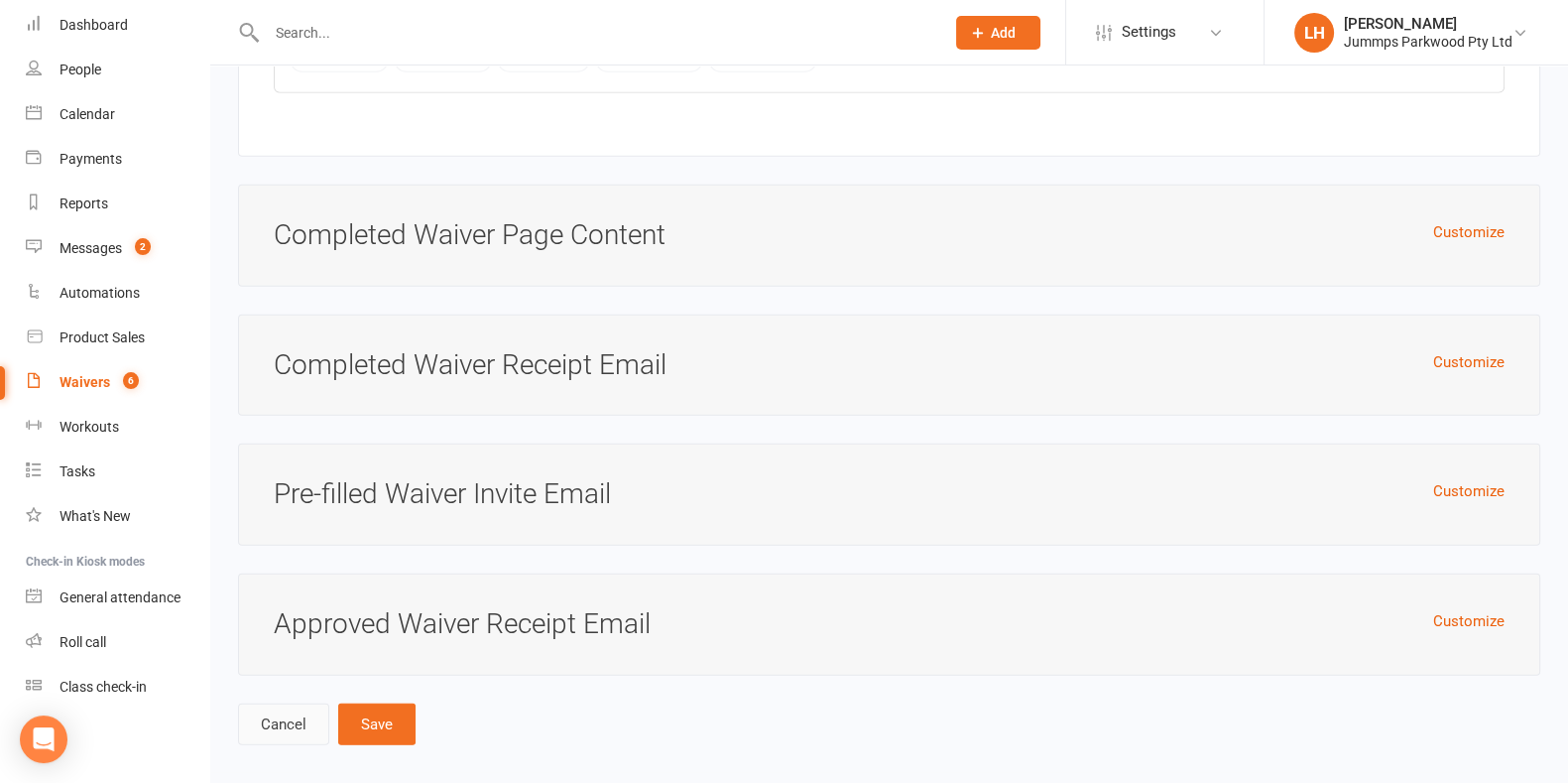 click on "Cancel" at bounding box center [284, 724] 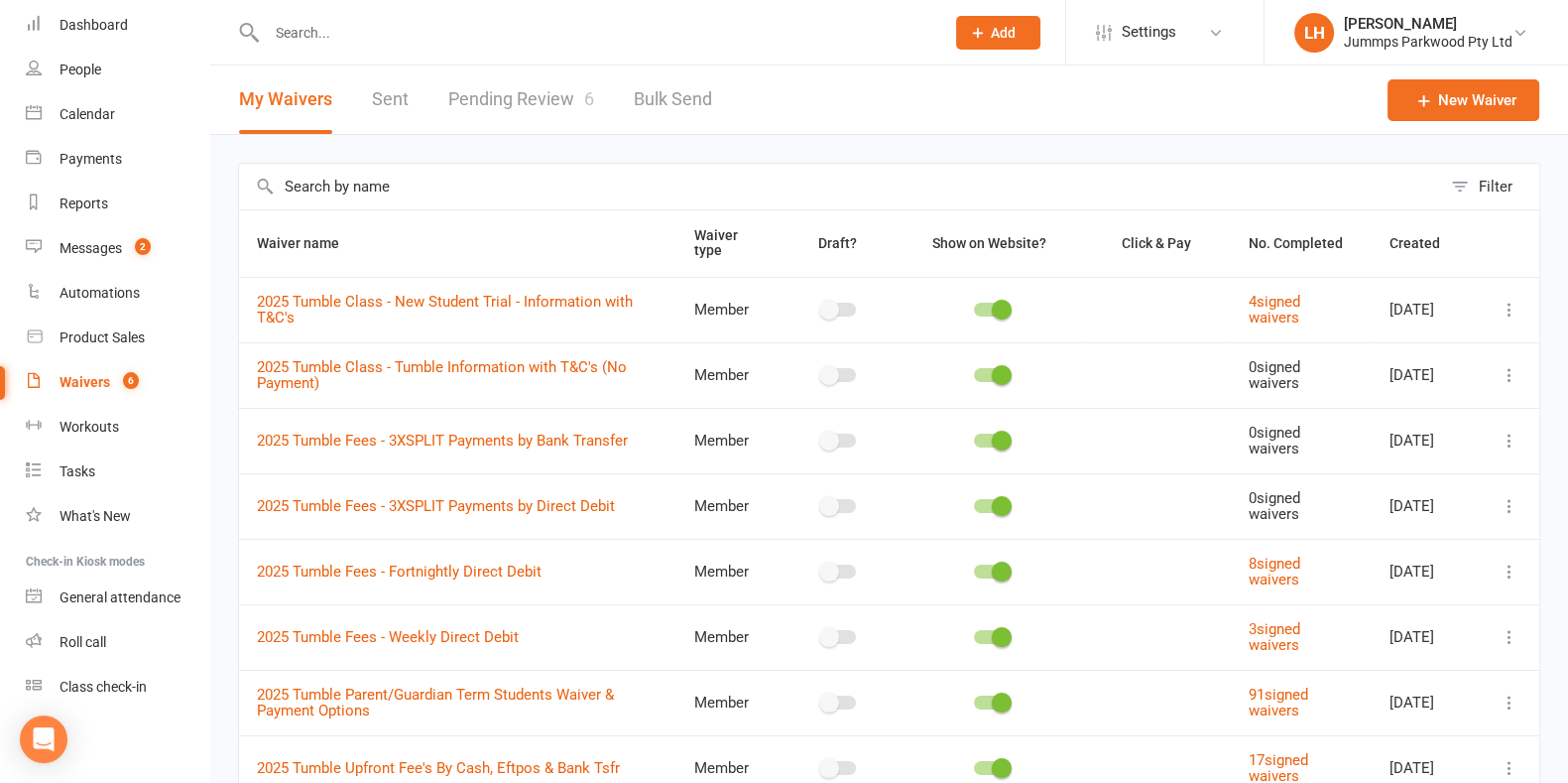 click at bounding box center (1509, 375) 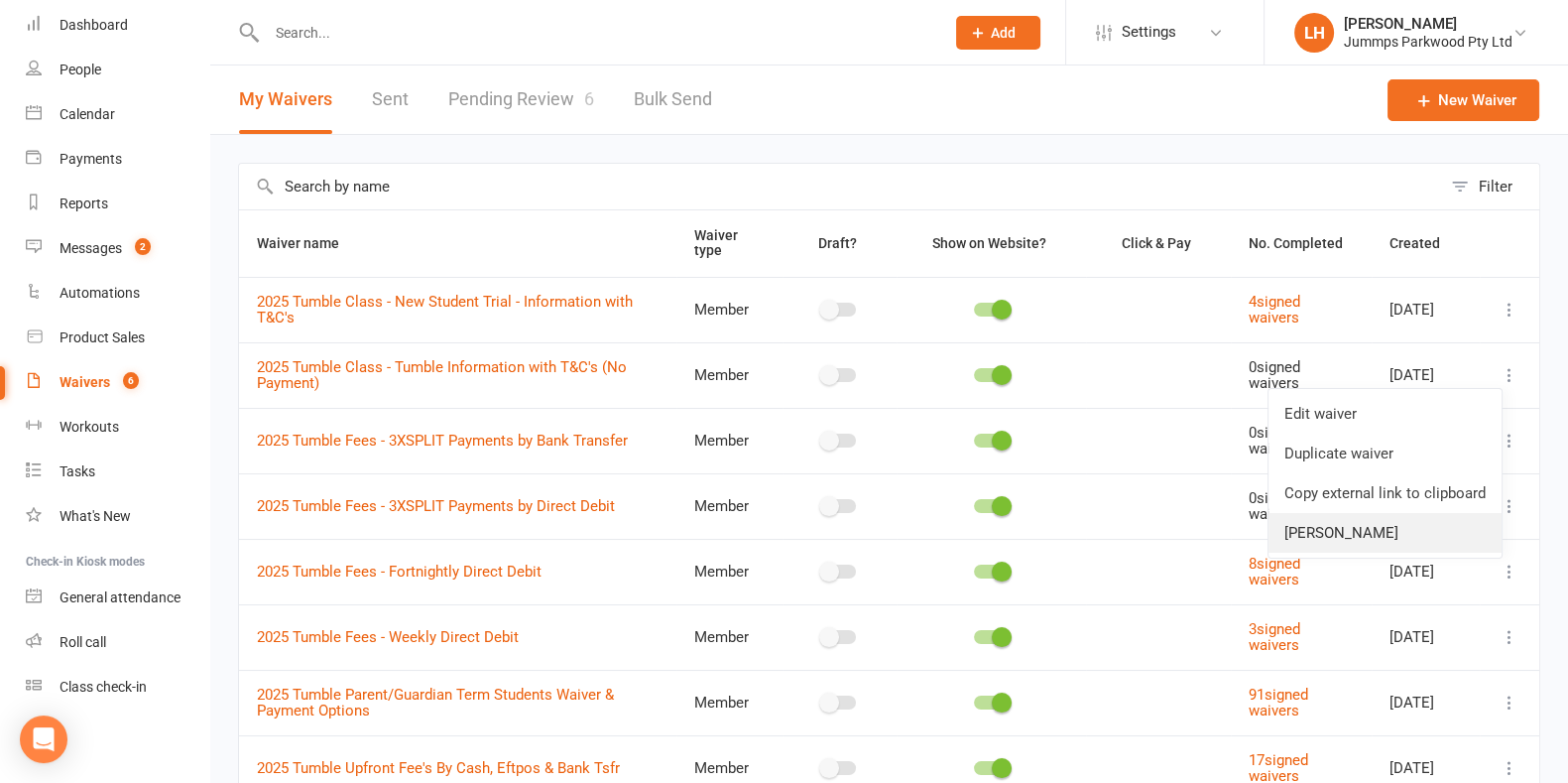 click on "[PERSON_NAME]" at bounding box center (1385, 533) 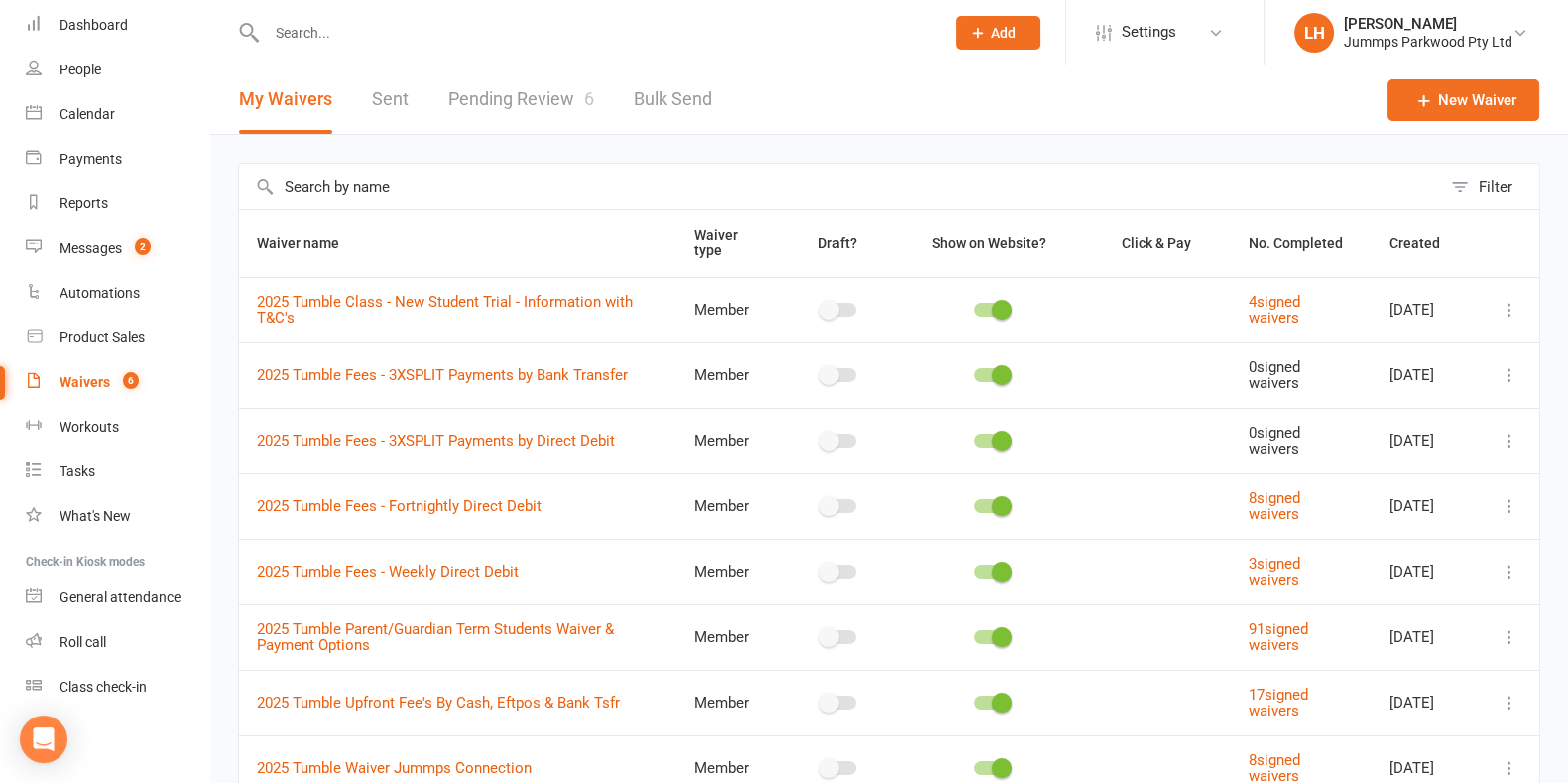 click at bounding box center [1509, 375] 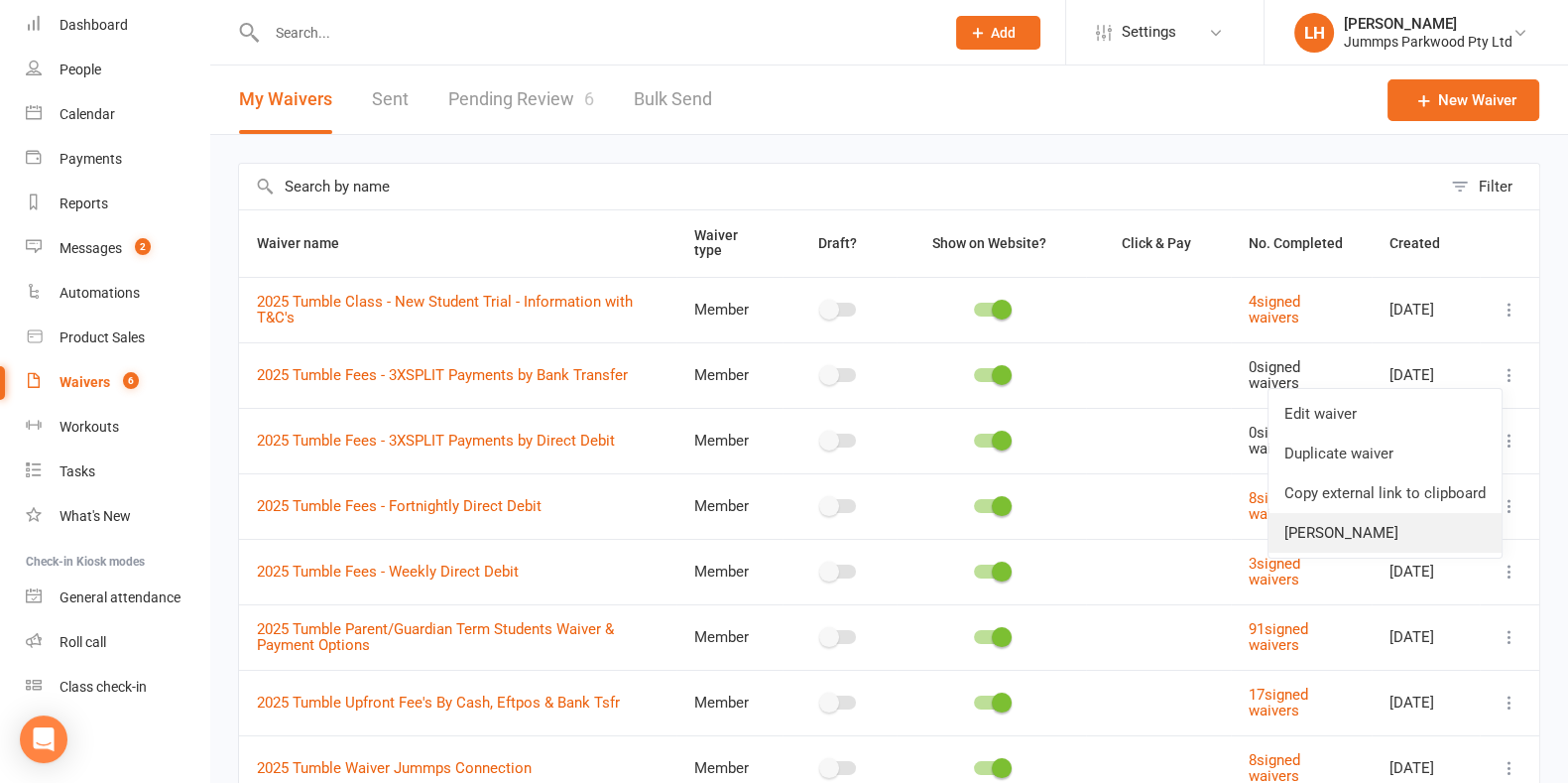click on "[PERSON_NAME]" at bounding box center [1385, 533] 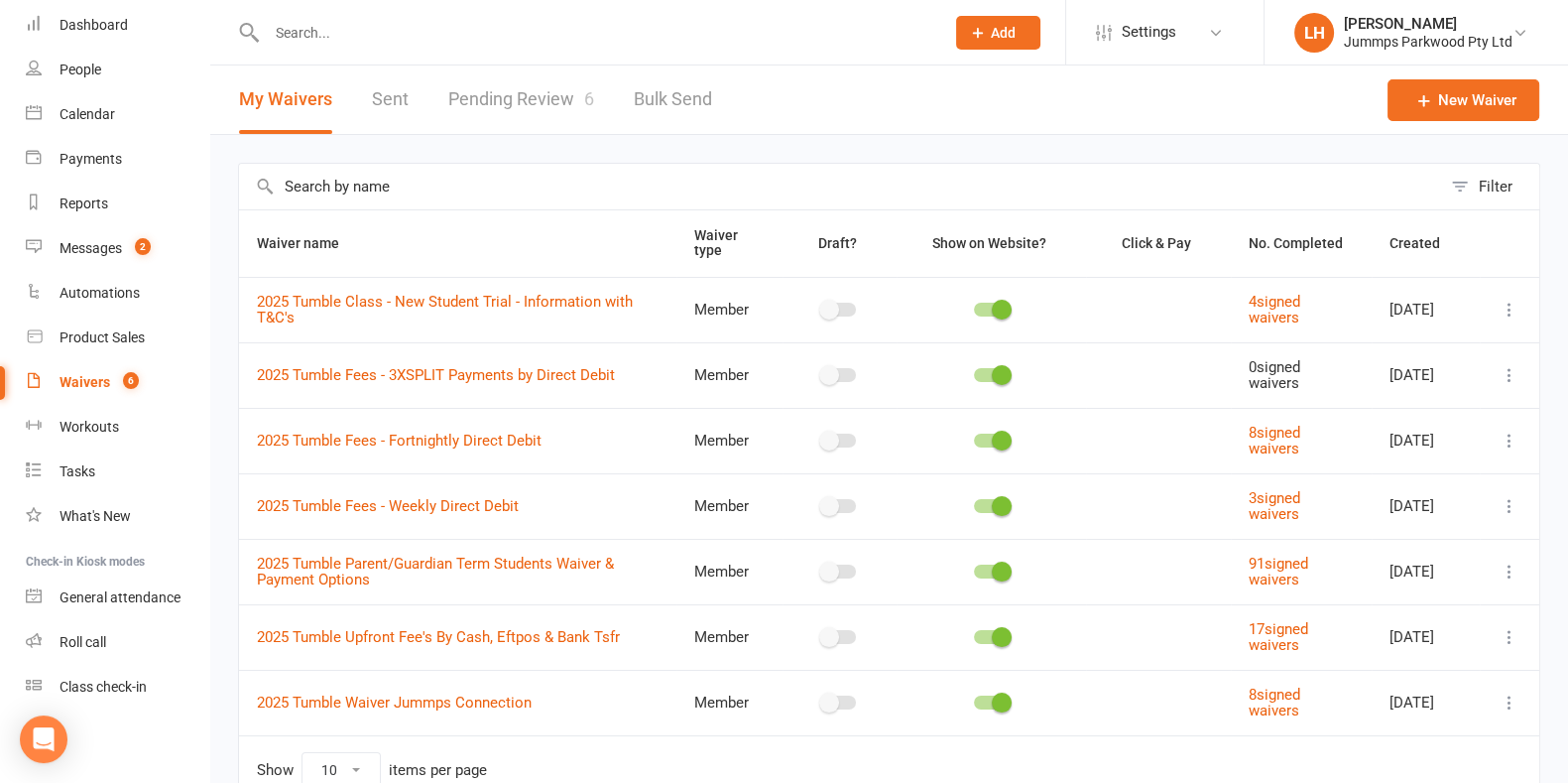 click at bounding box center (1509, 572) 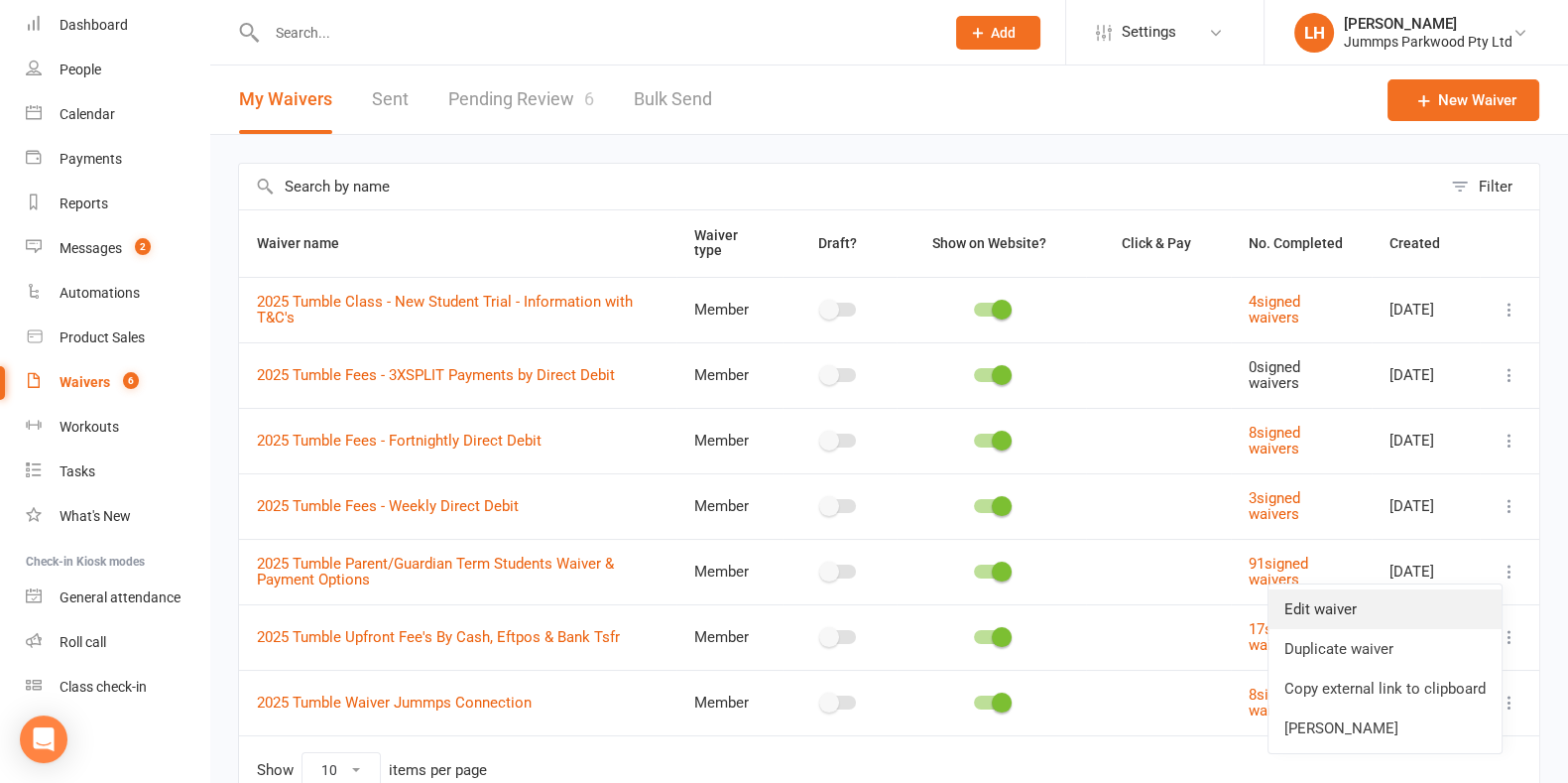 click on "Edit waiver" at bounding box center (1385, 609) 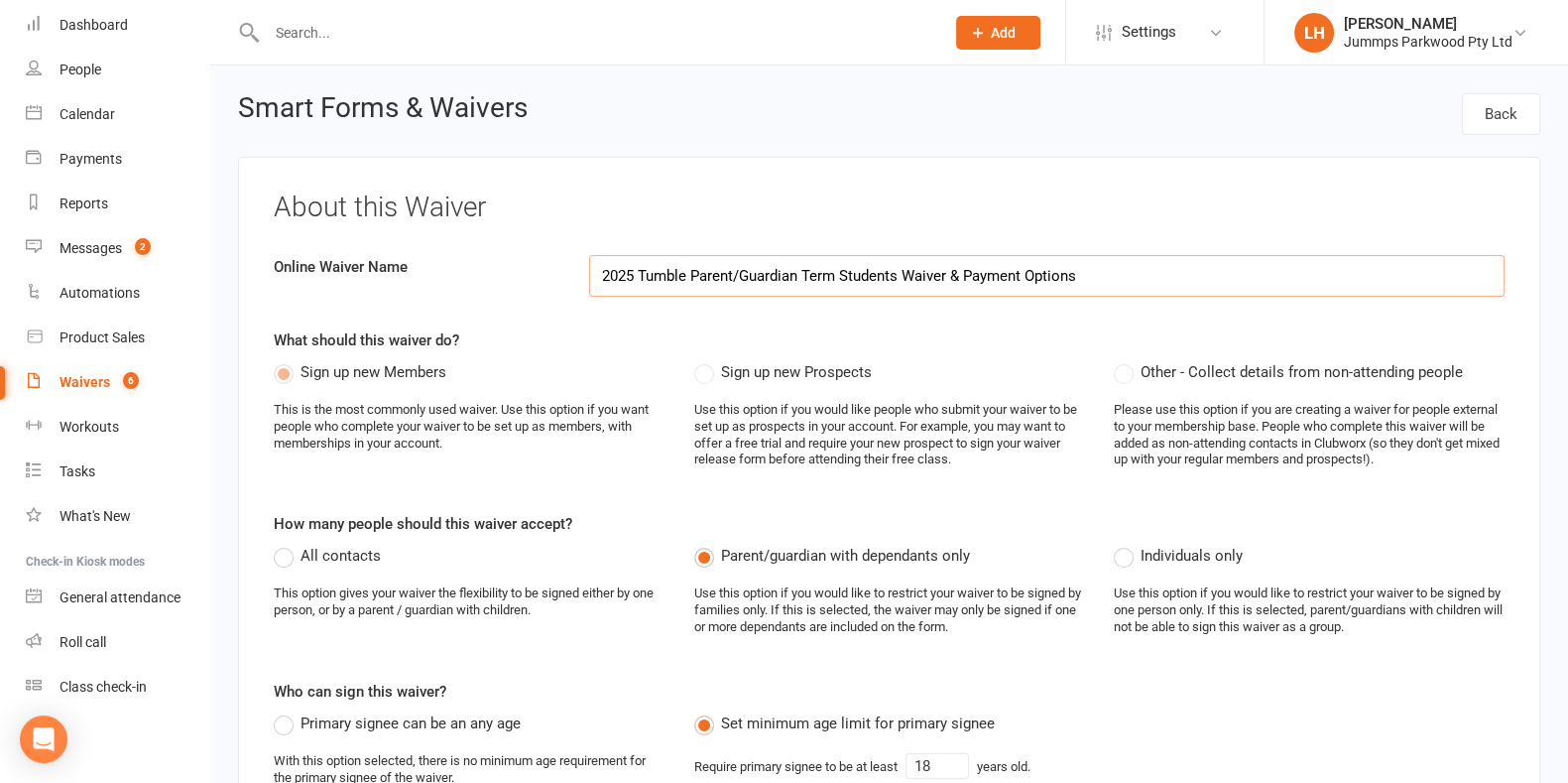 select on "applies_to_primary_signee" 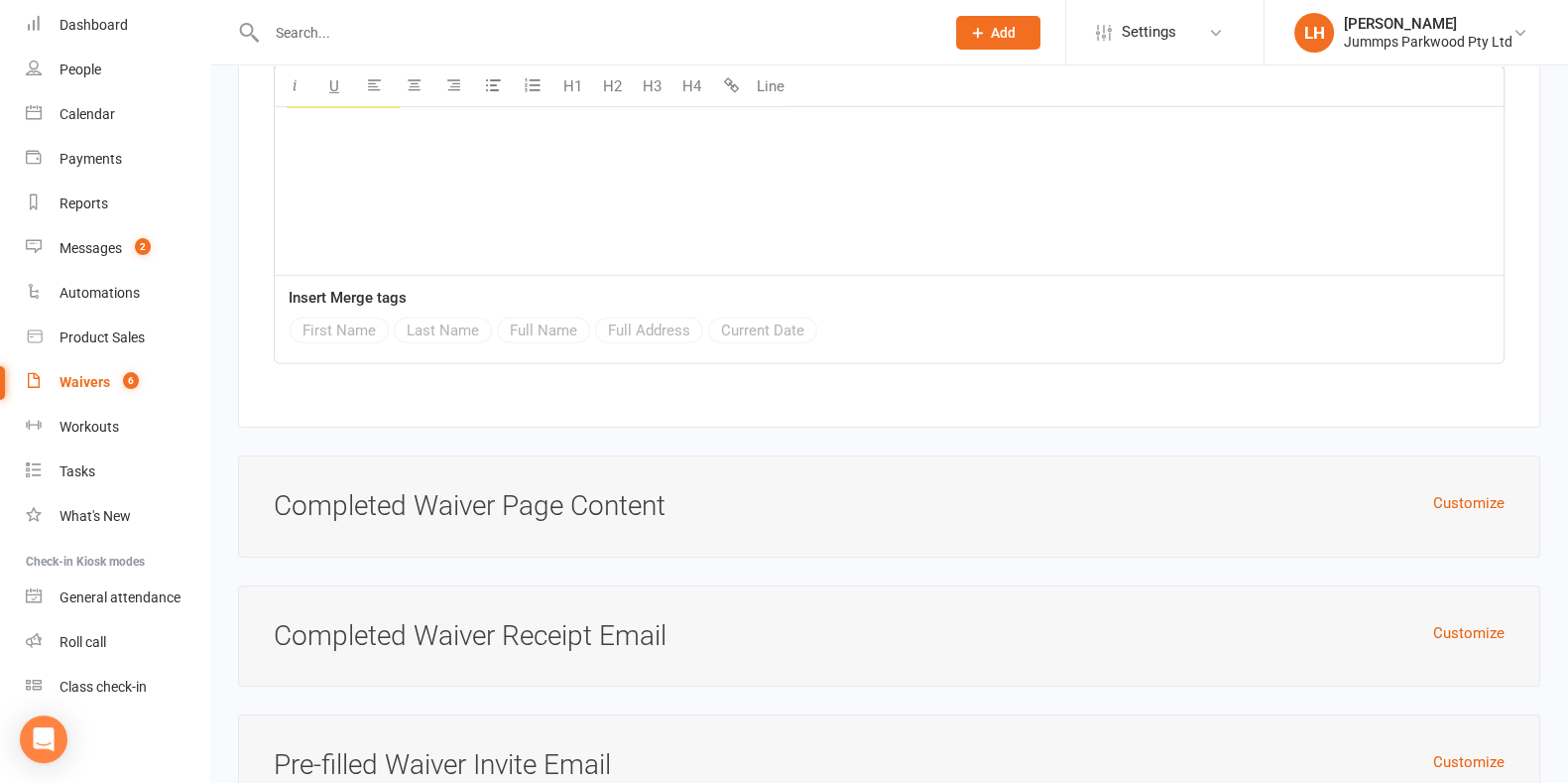 scroll, scrollTop: 8085, scrollLeft: 0, axis: vertical 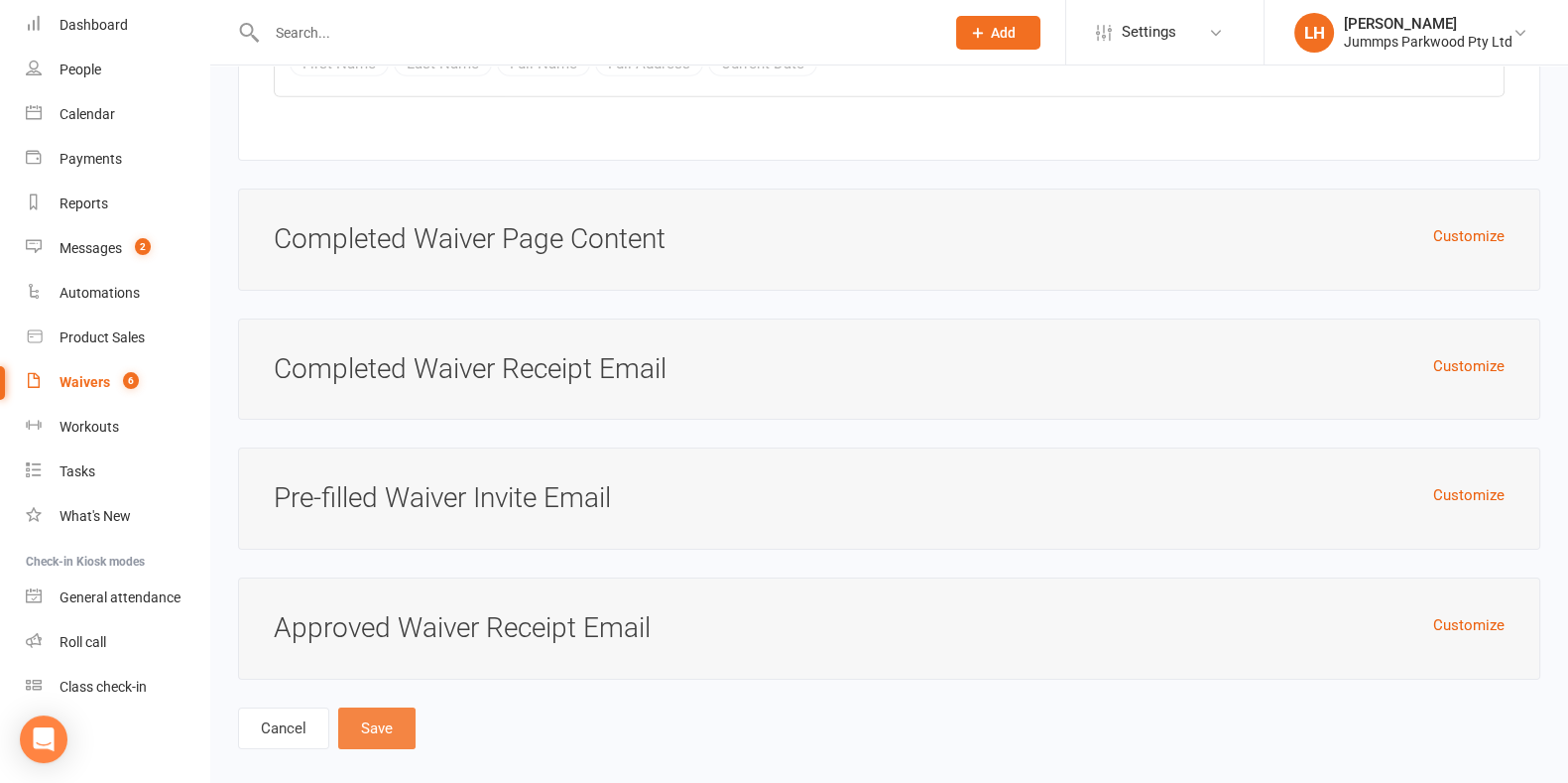 type on "2025 Tumble Parent/Guardian & Students Waiver & Payment Question" 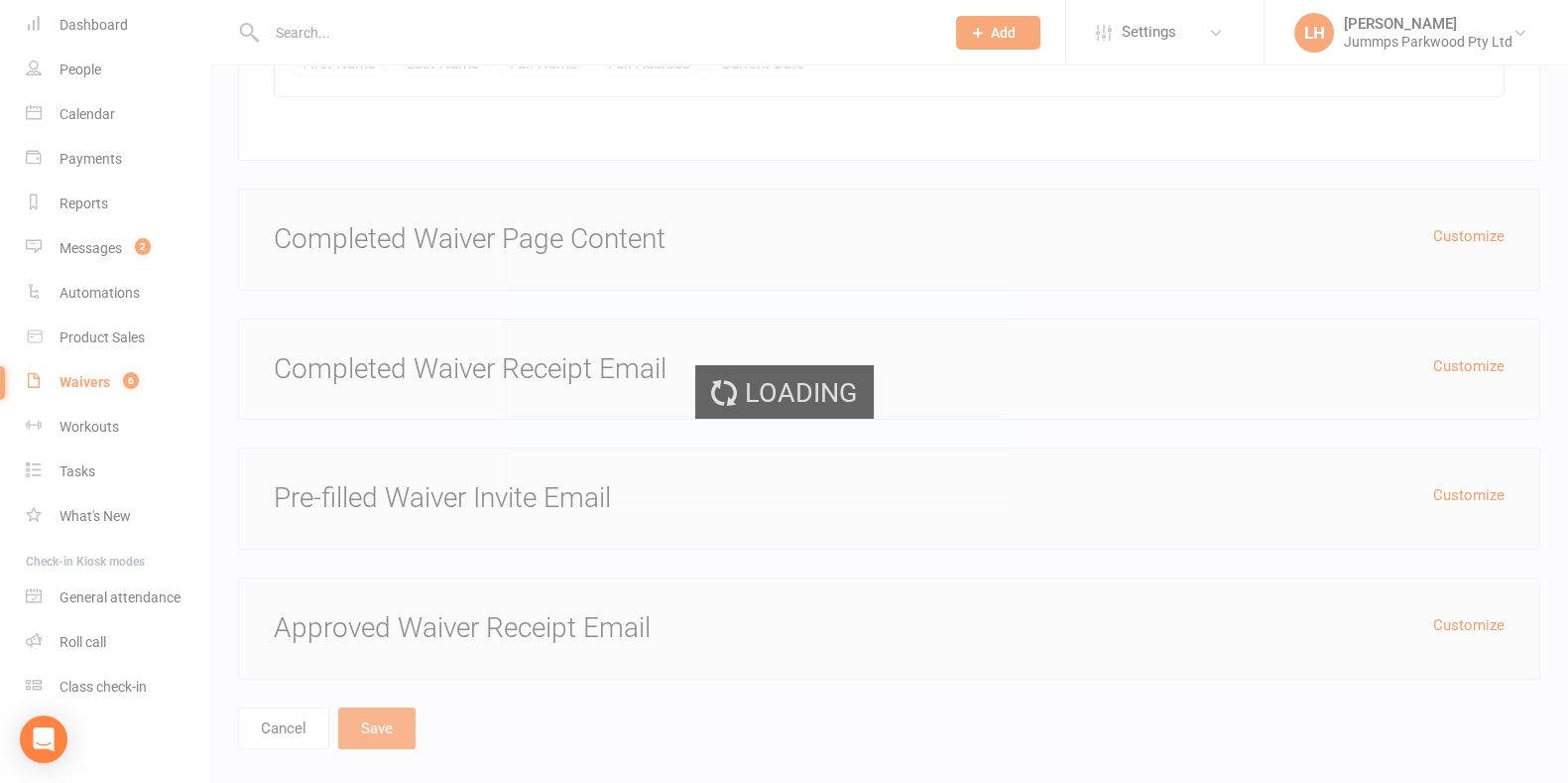 scroll, scrollTop: 0, scrollLeft: 0, axis: both 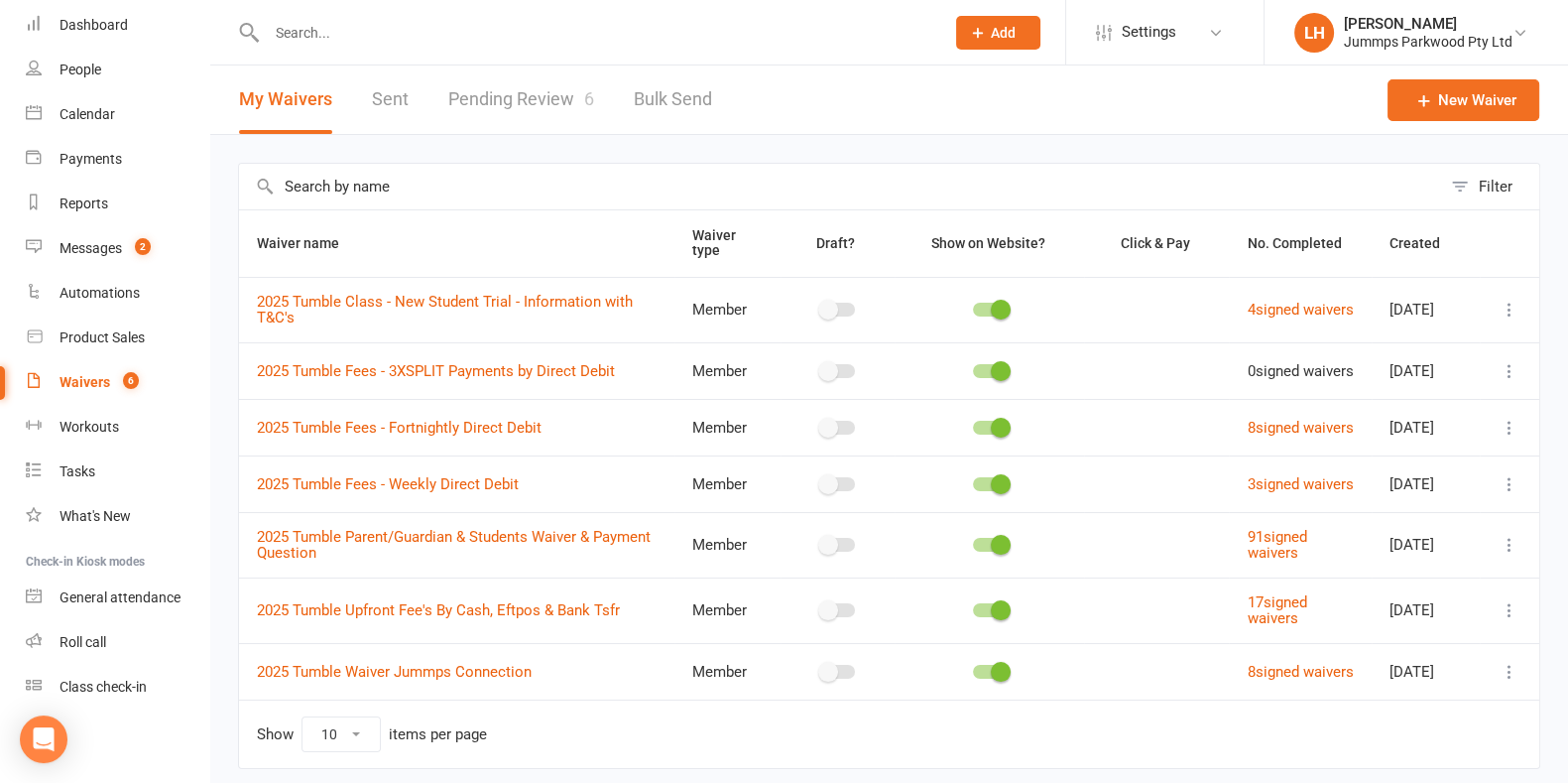 click at bounding box center [1509, 371] 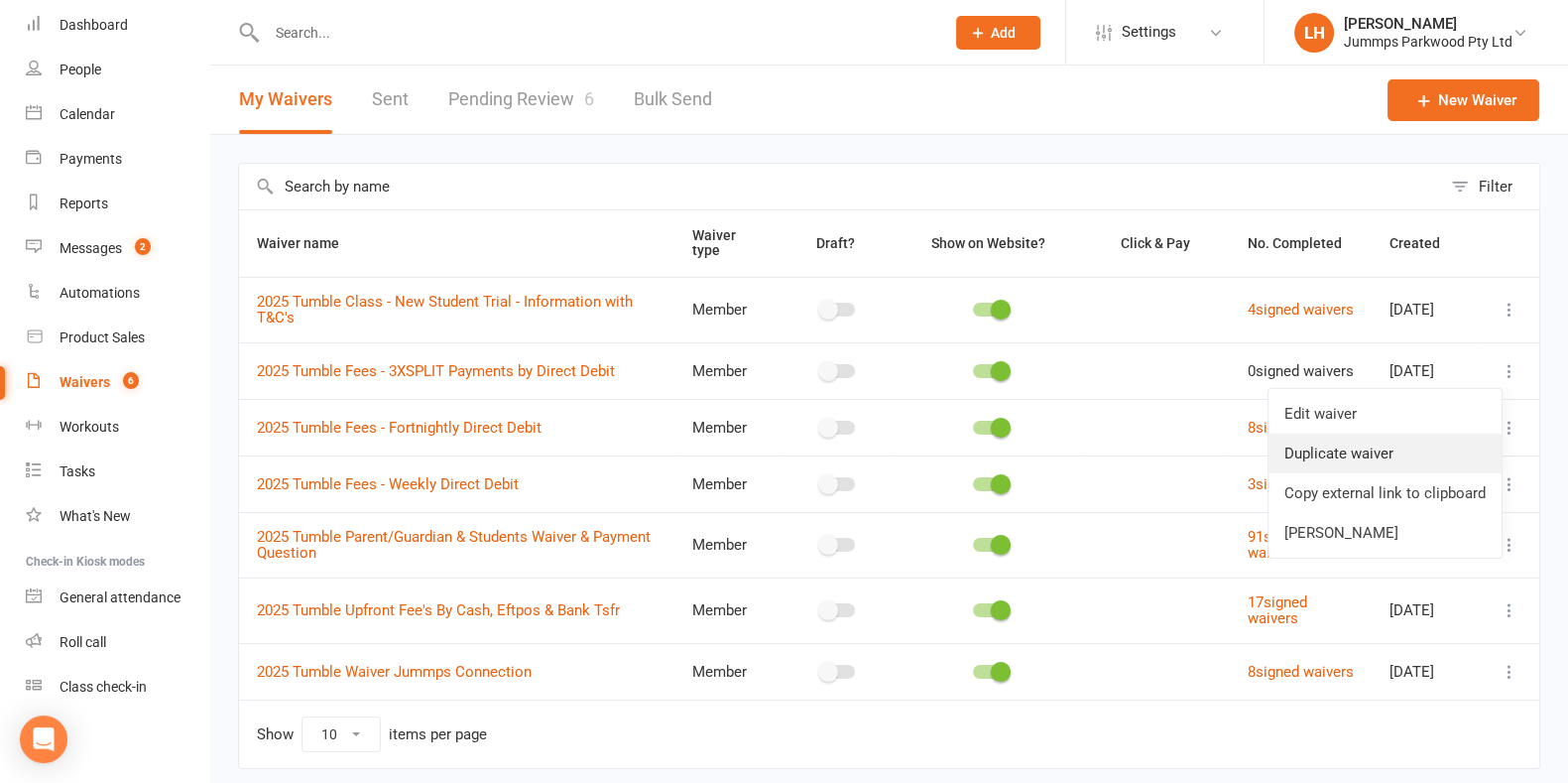 click on "Duplicate waiver" at bounding box center (1385, 454) 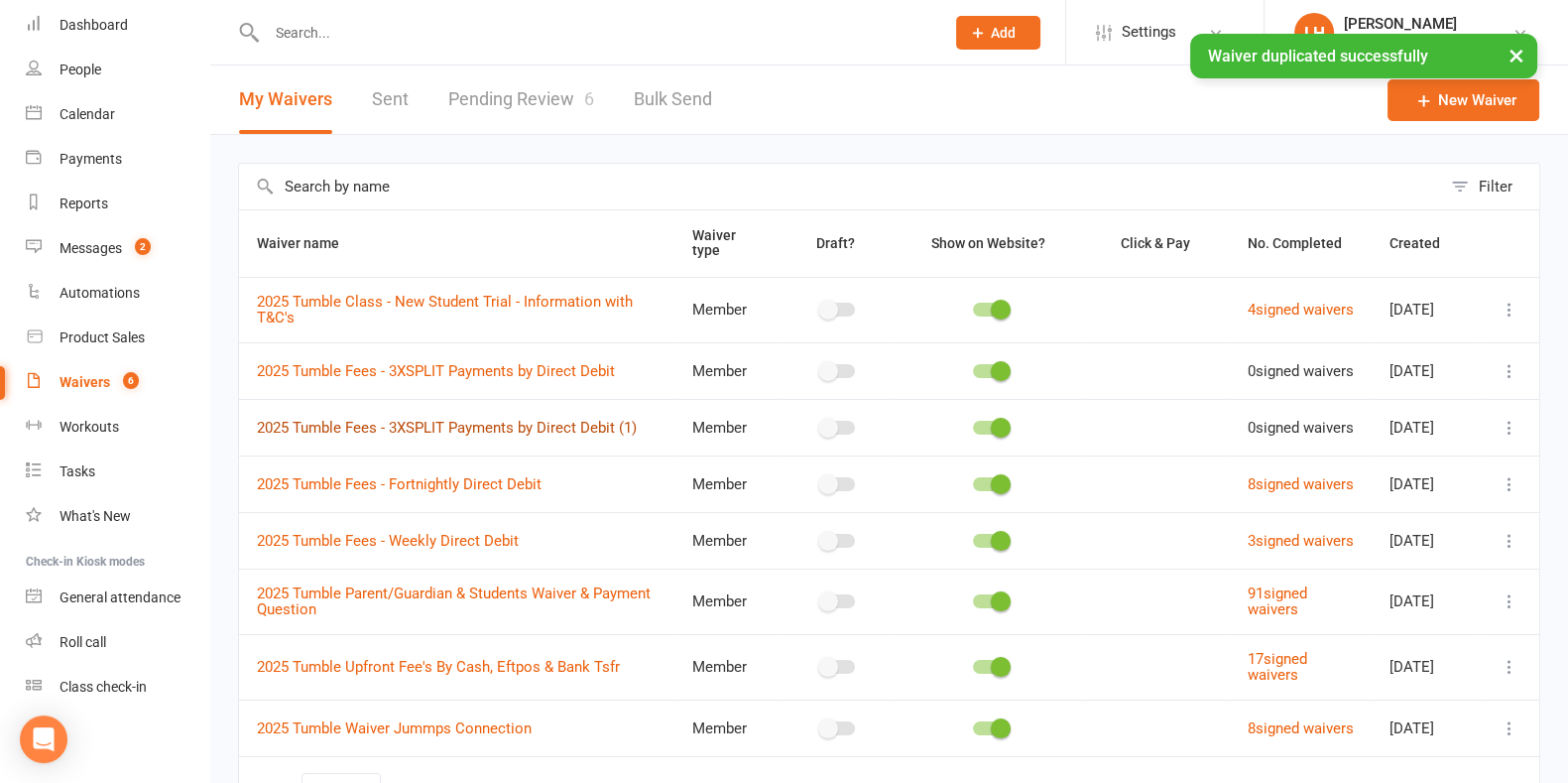click on "2025 Tumble Fees - 3XSPLIT Payments by Direct Debit (1)" at bounding box center (446, 428) 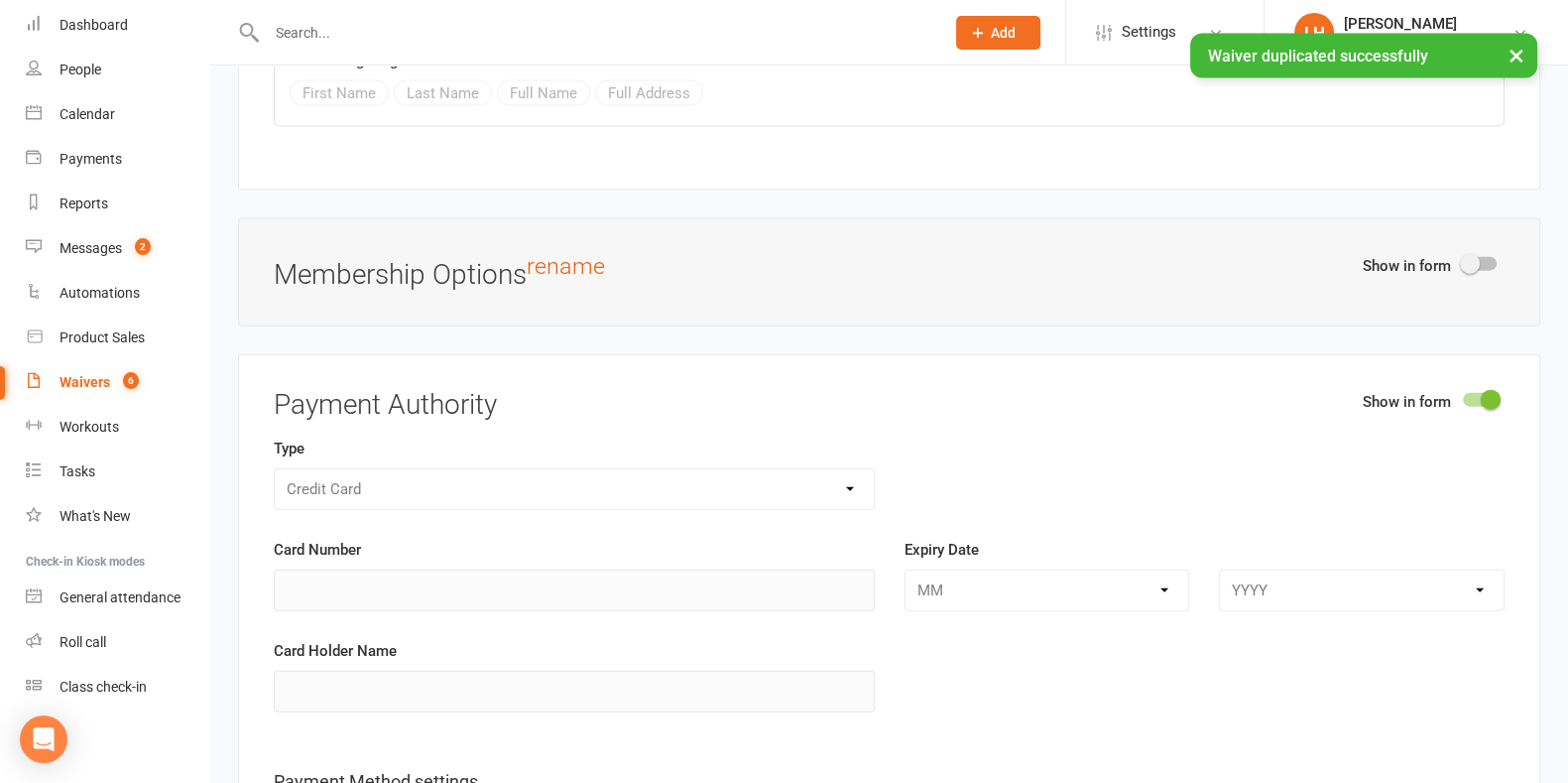 scroll, scrollTop: 5683, scrollLeft: 0, axis: vertical 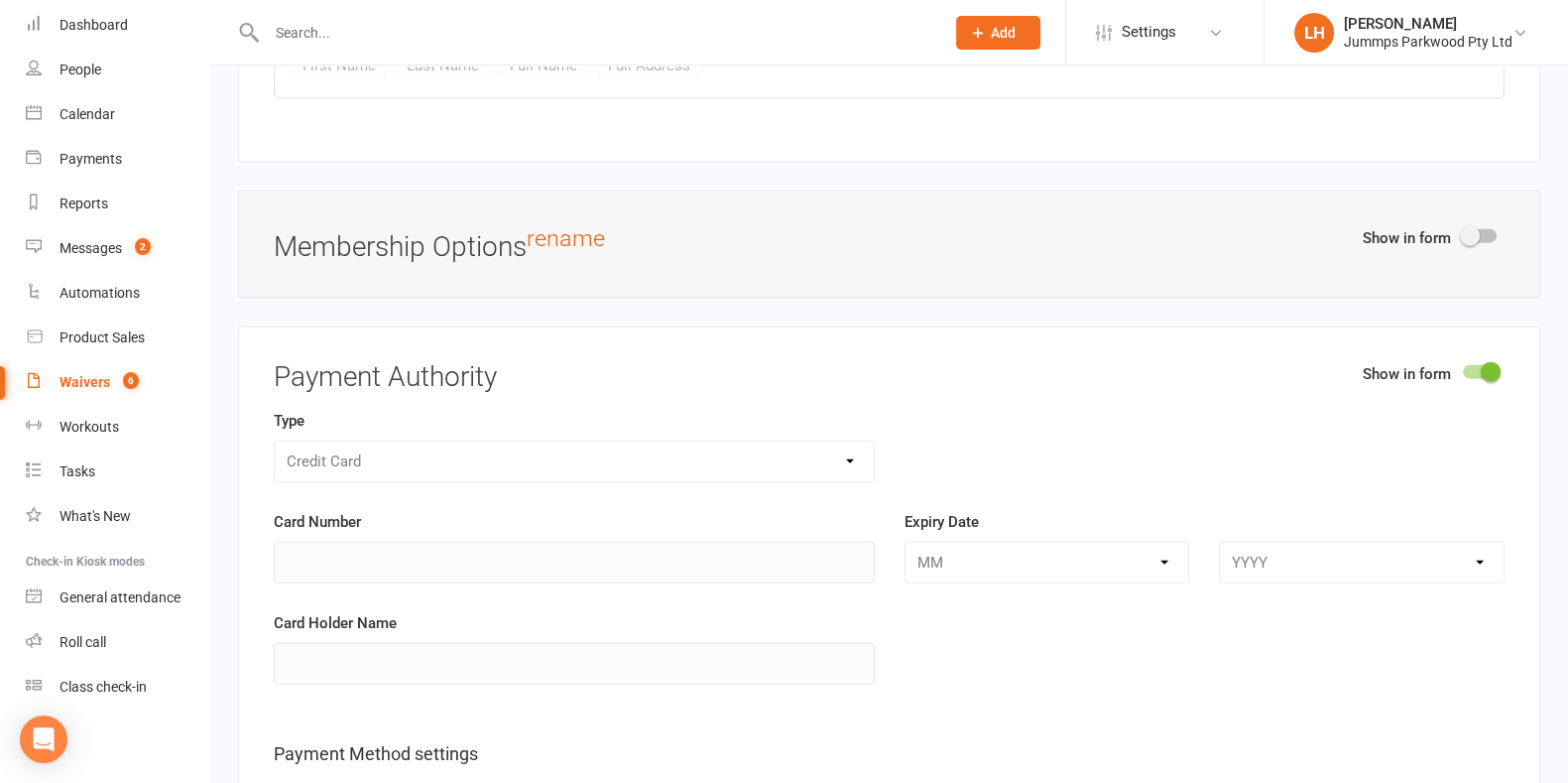 click at bounding box center [1491, 372] 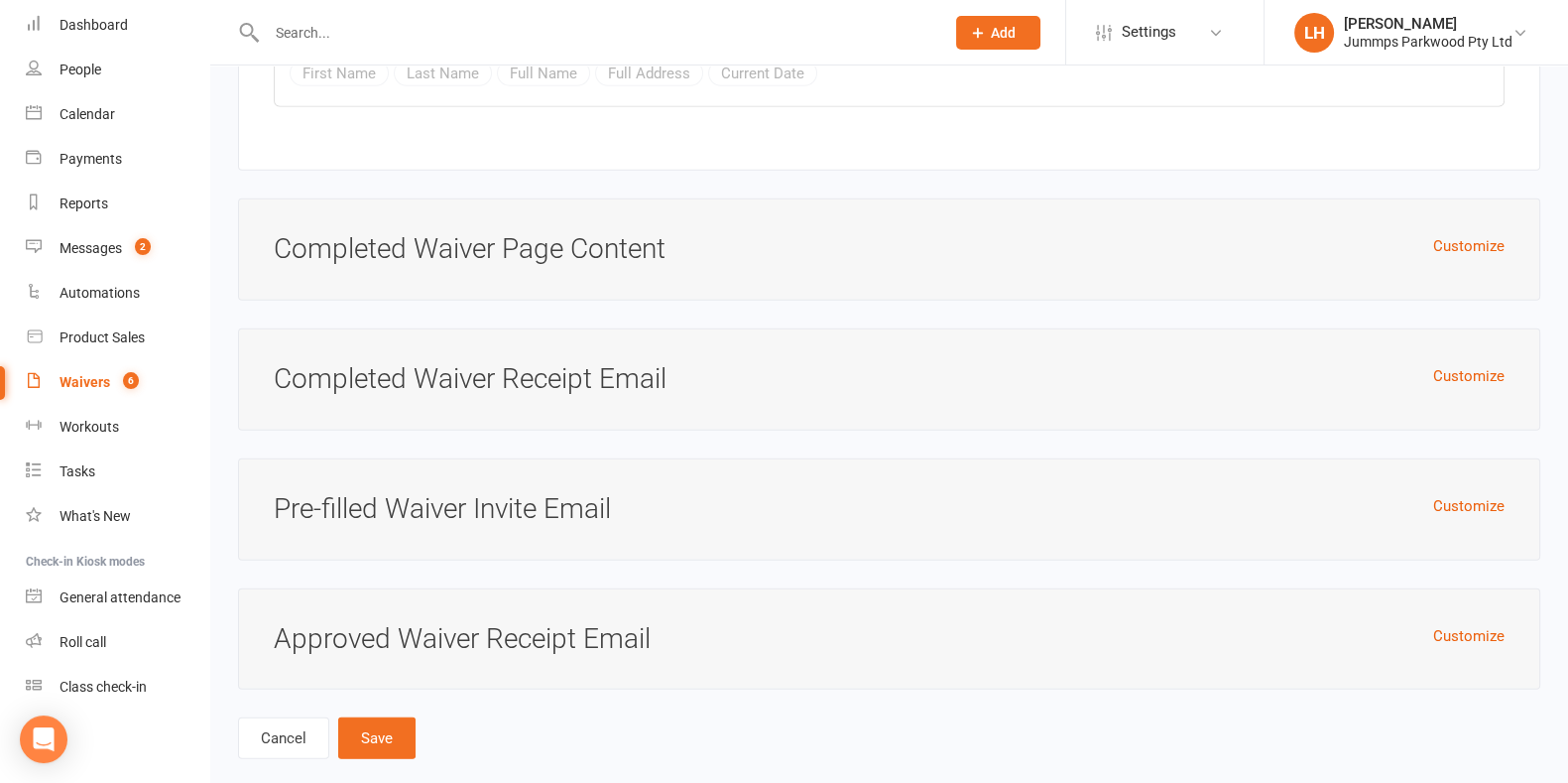 scroll, scrollTop: 6985, scrollLeft: 0, axis: vertical 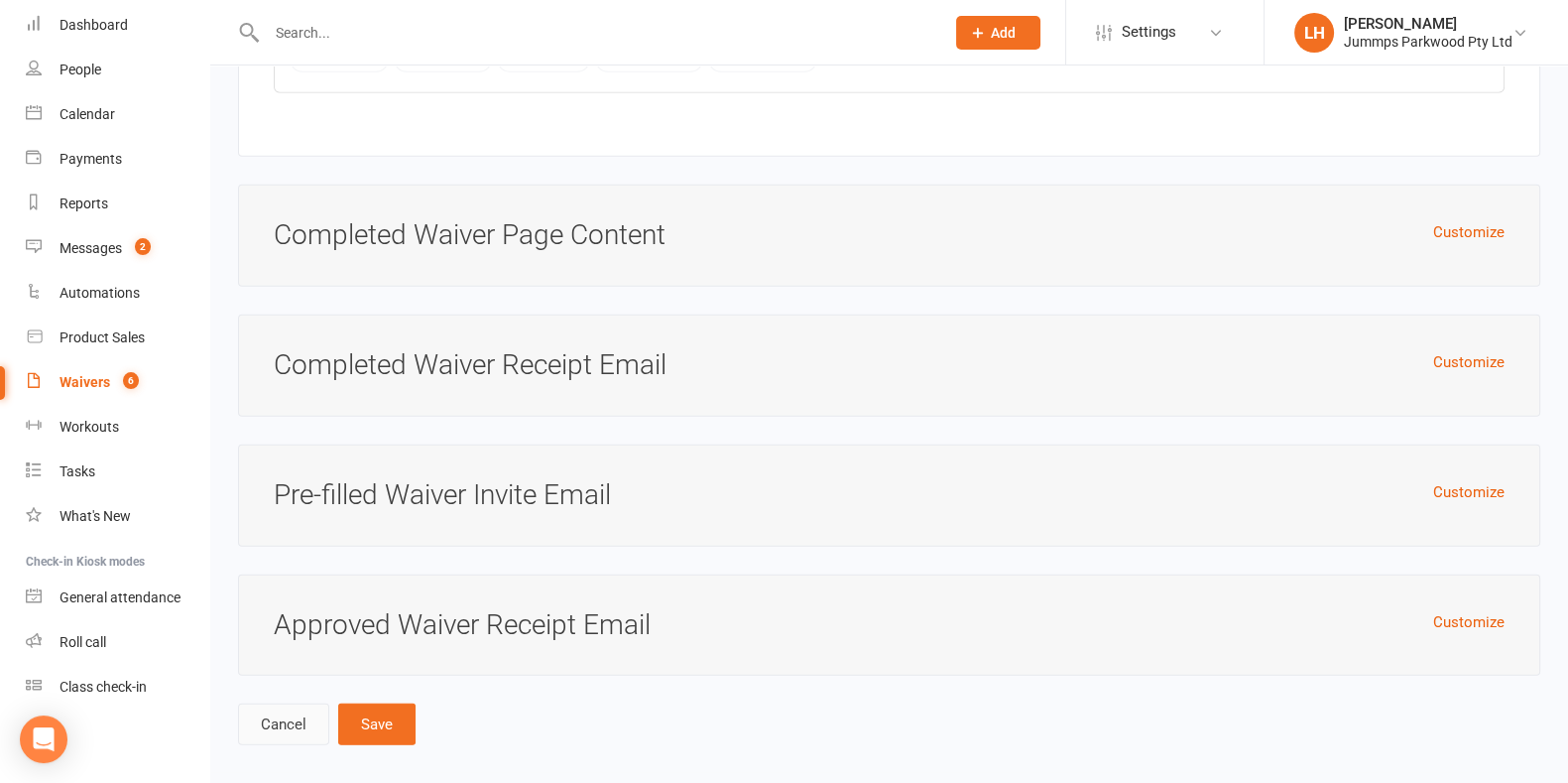 click on "Cancel" at bounding box center [284, 724] 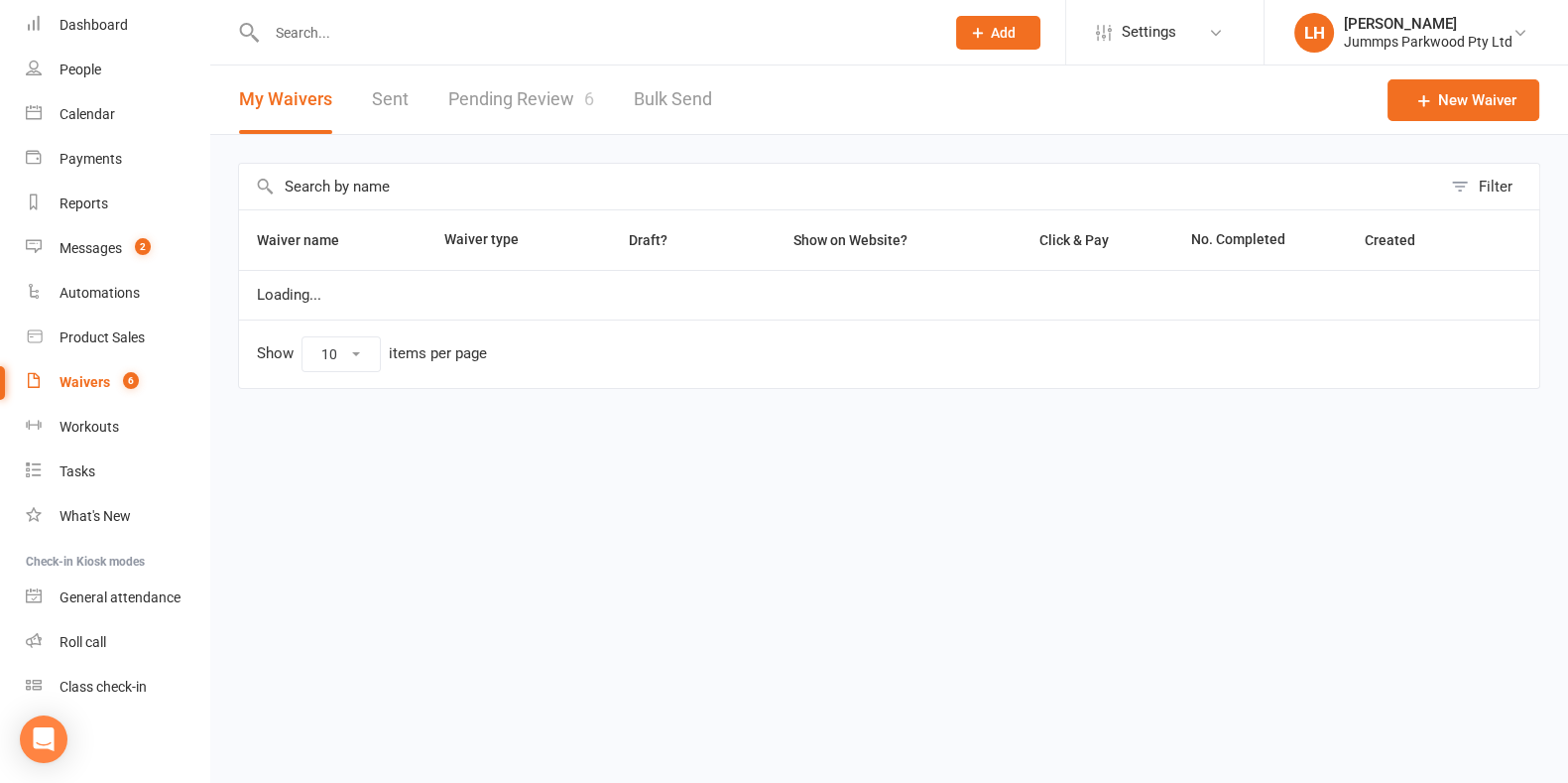 scroll, scrollTop: 0, scrollLeft: 0, axis: both 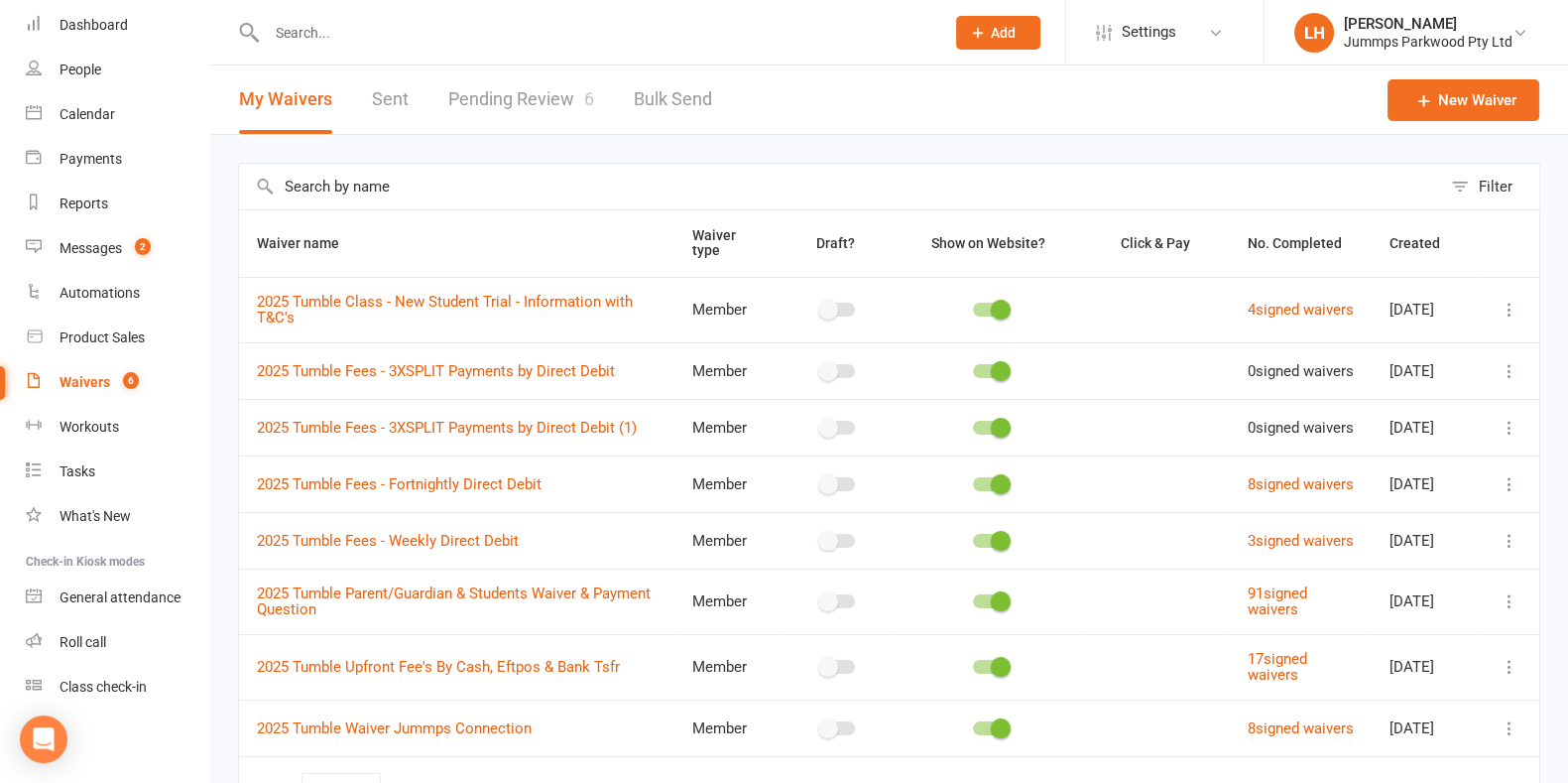 click at bounding box center [1509, 428] 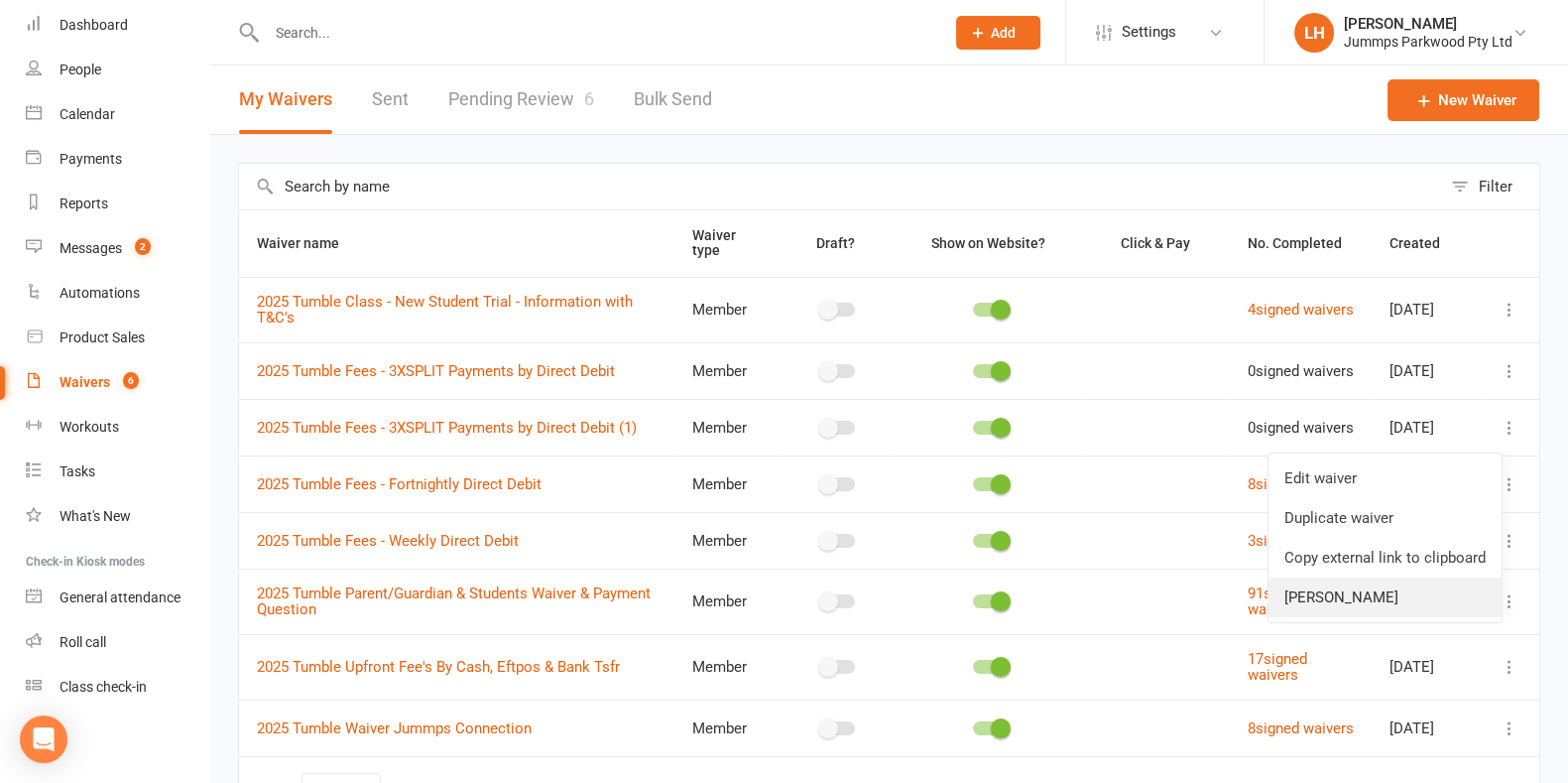 click on "[PERSON_NAME]" at bounding box center [1385, 597] 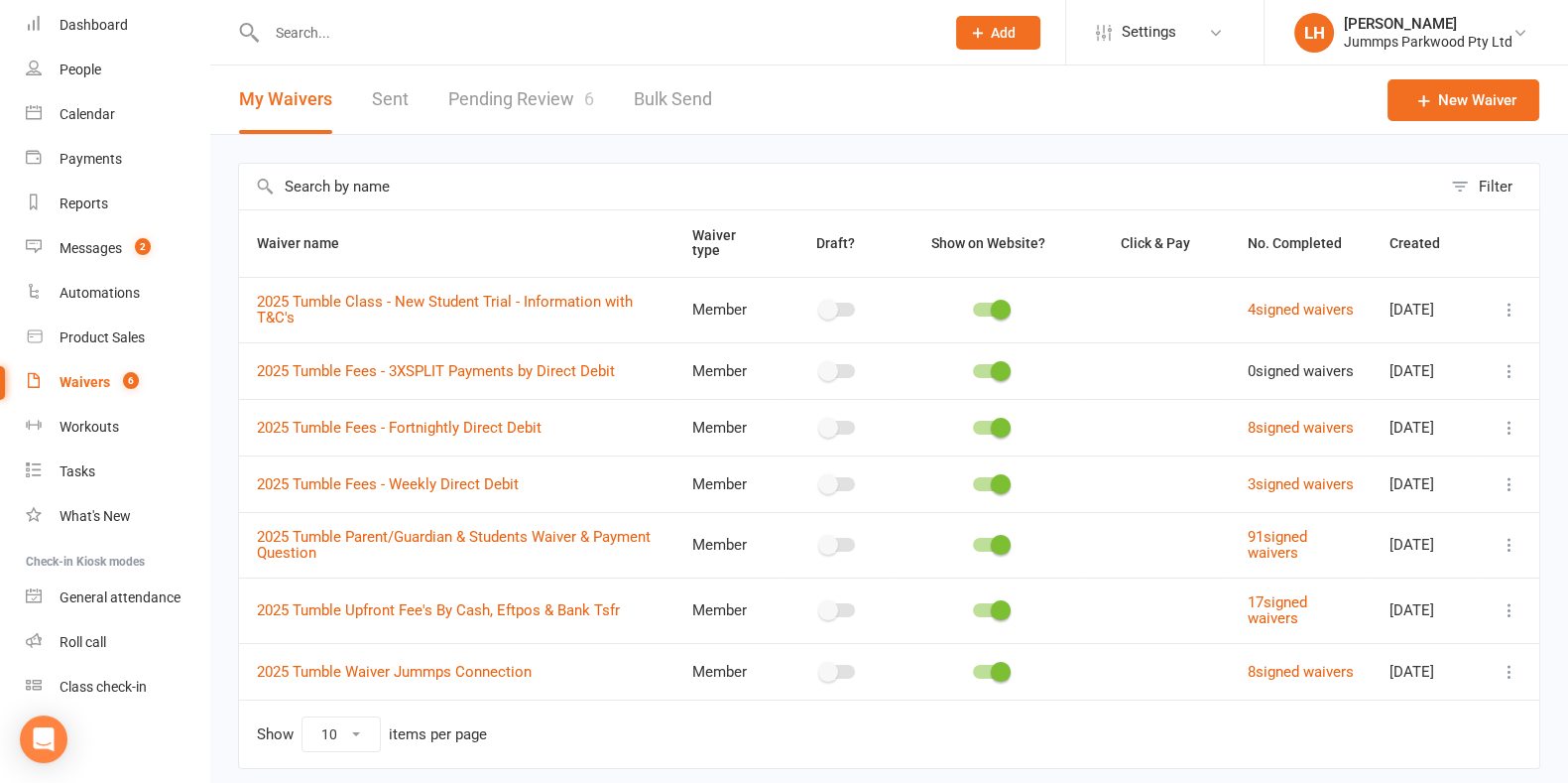 click on "Show 10 25 50 100 items per page" at bounding box center [889, 733] 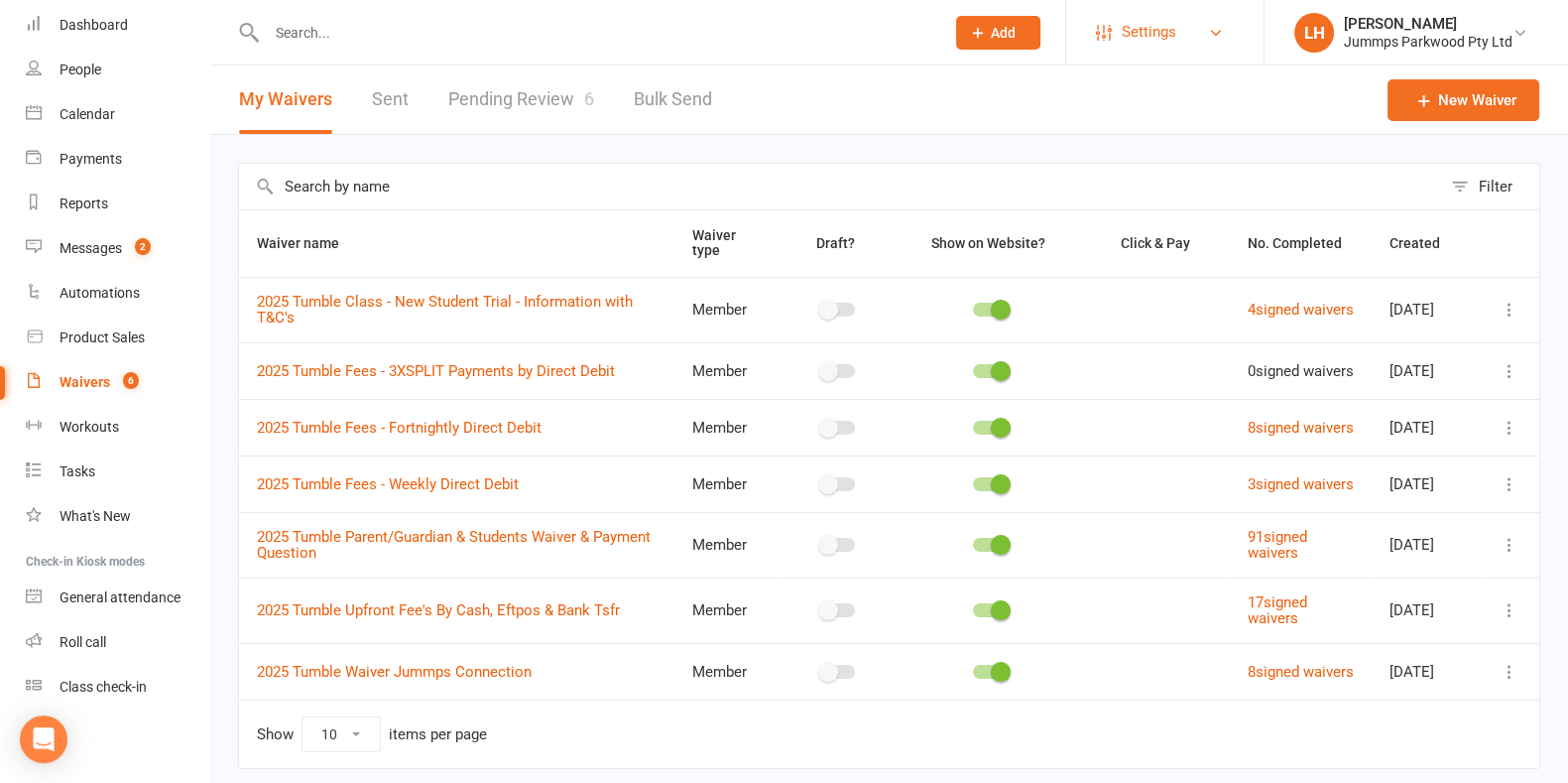 click on "Settings" at bounding box center [1148, 32] 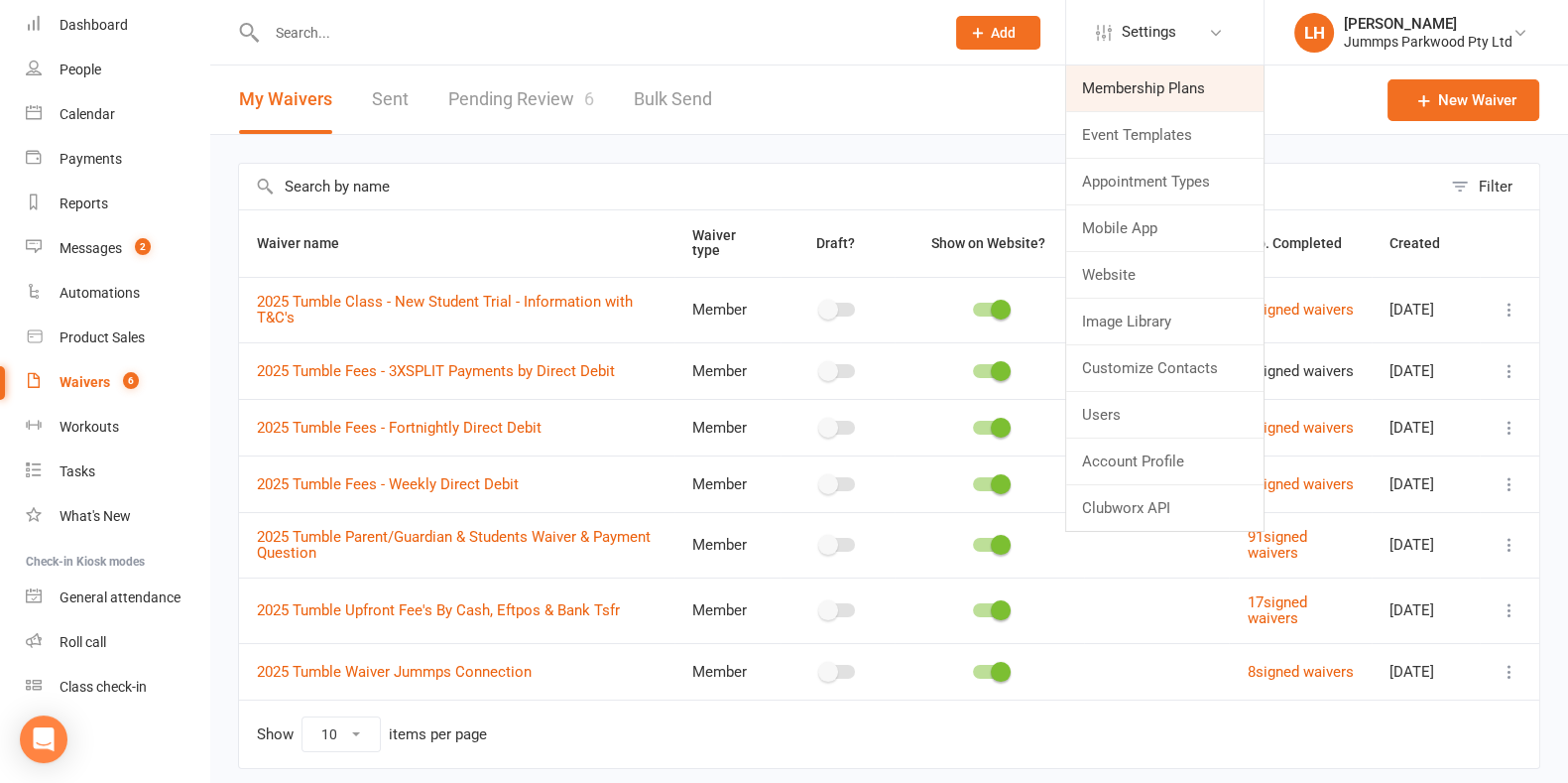 click on "Membership Plans" at bounding box center [1164, 88] 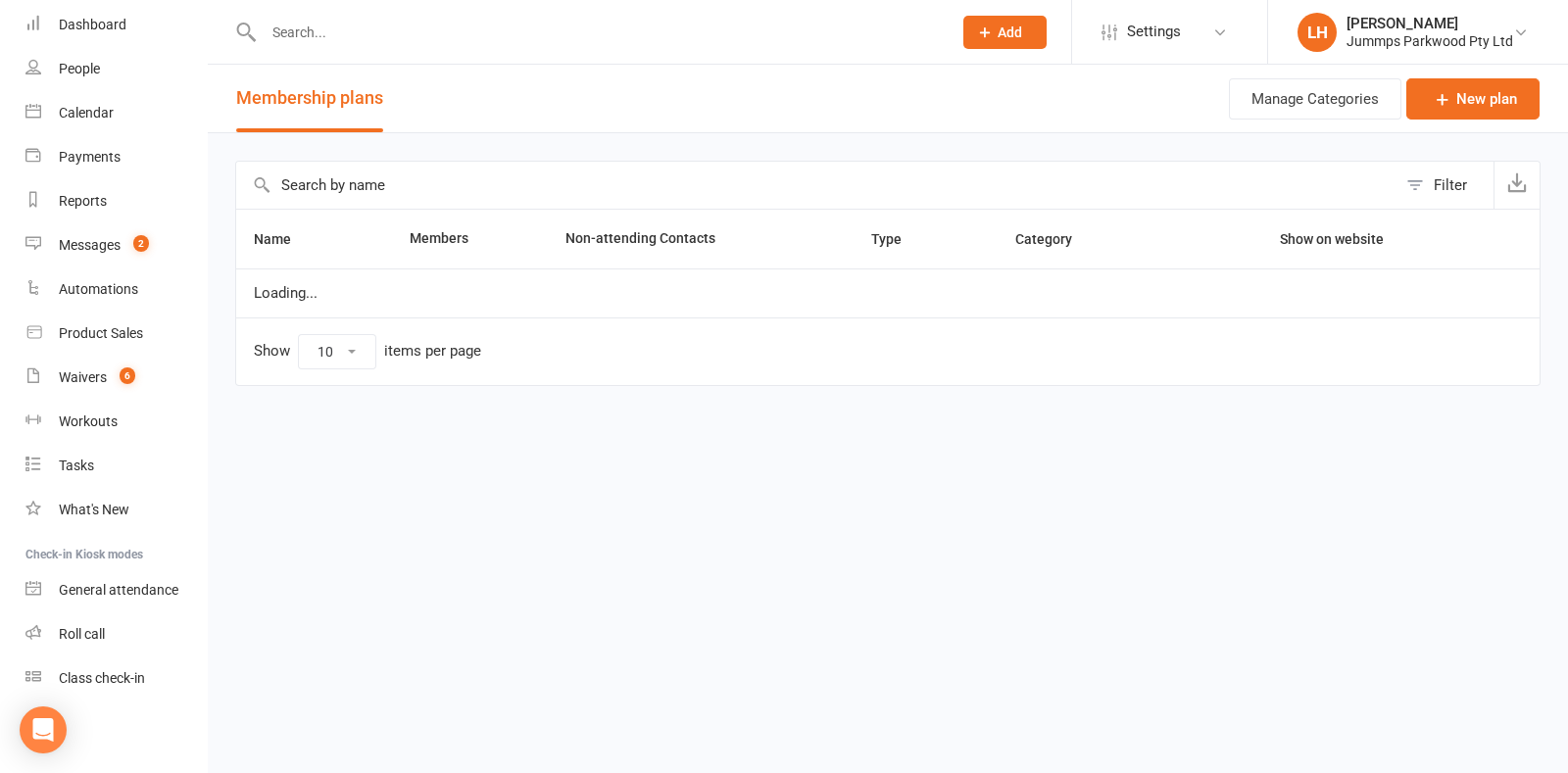 select on "100" 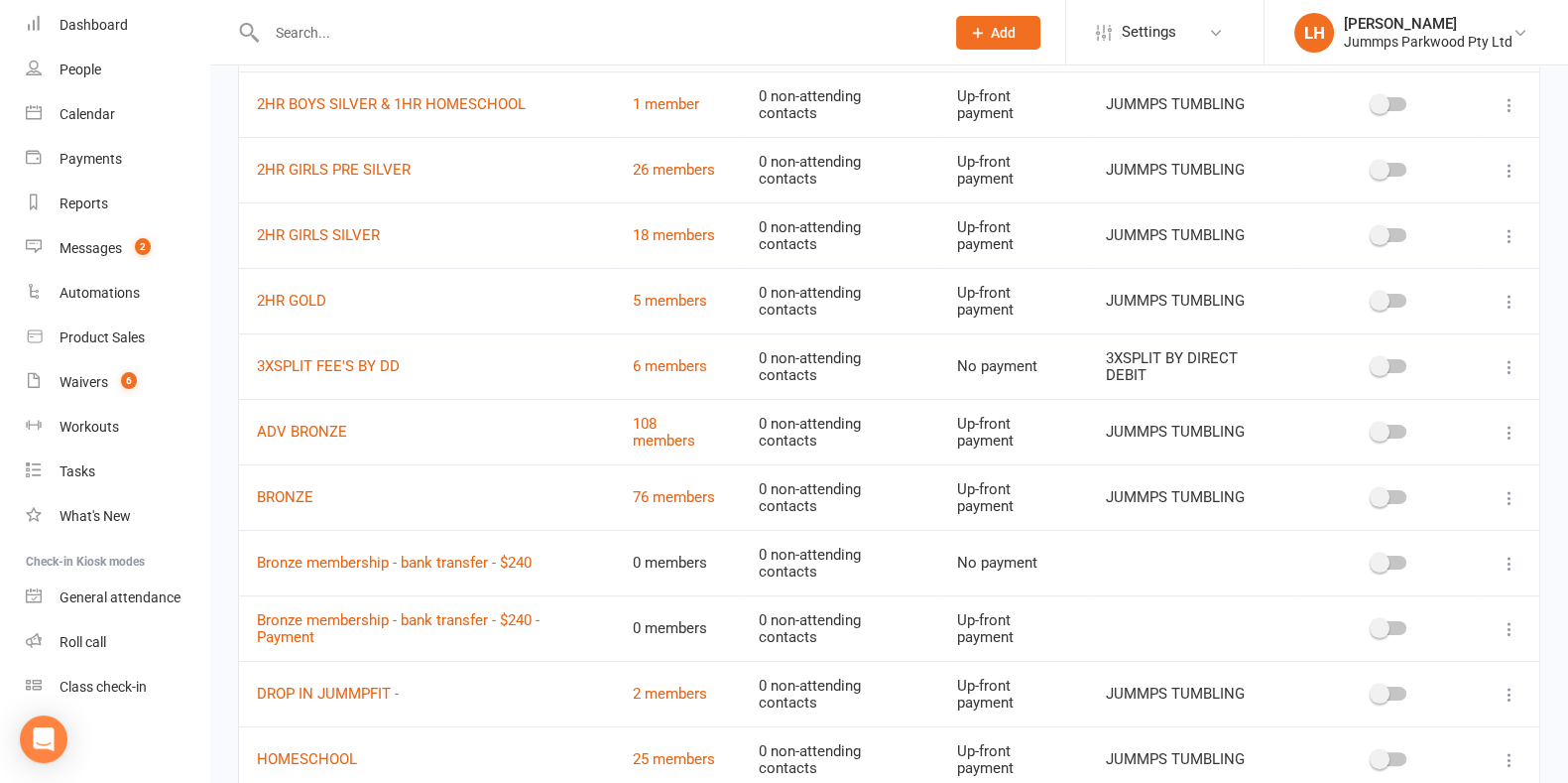 scroll, scrollTop: 463, scrollLeft: 0, axis: vertical 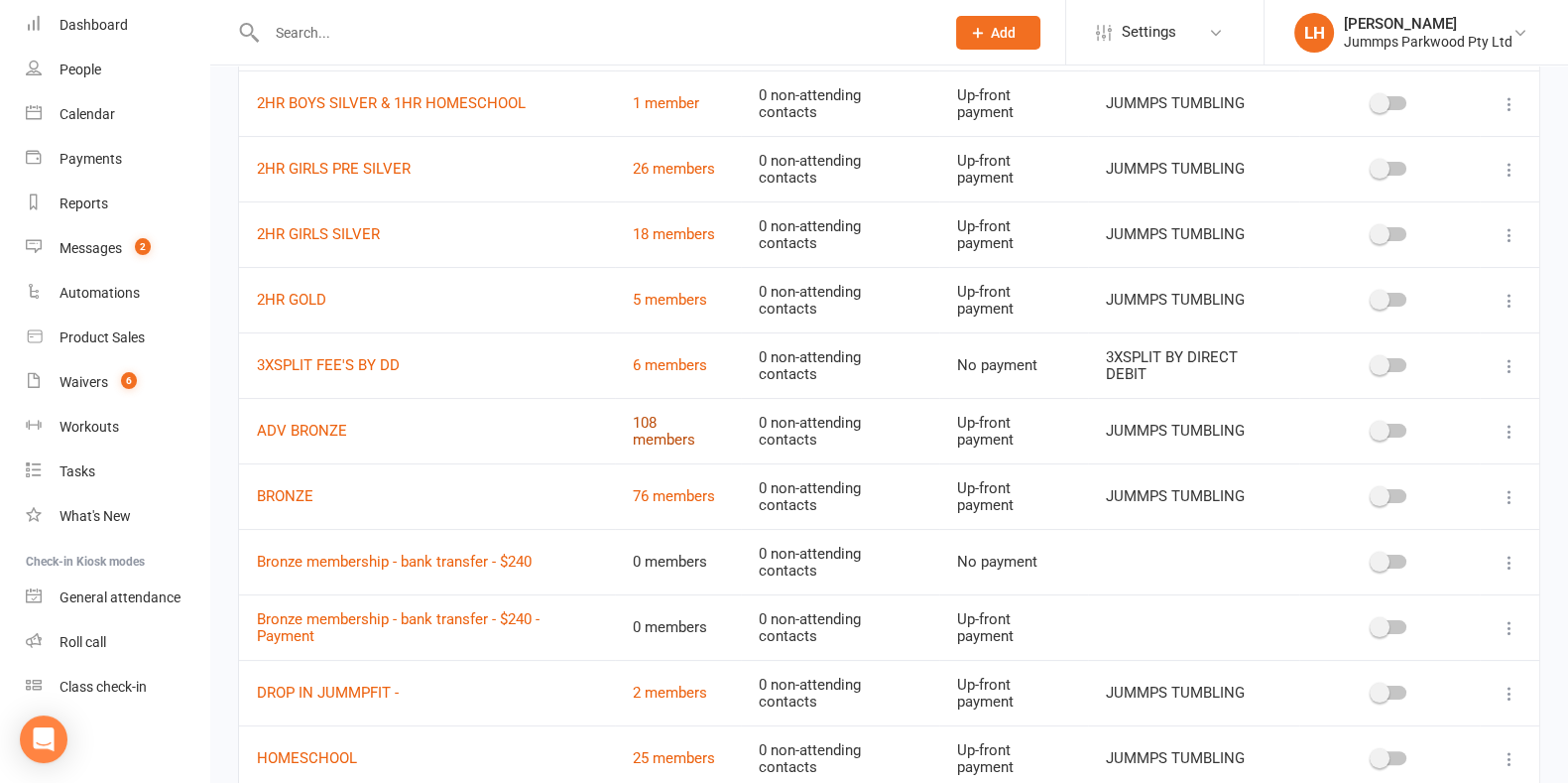 click on "108 members" at bounding box center (663, 431) 